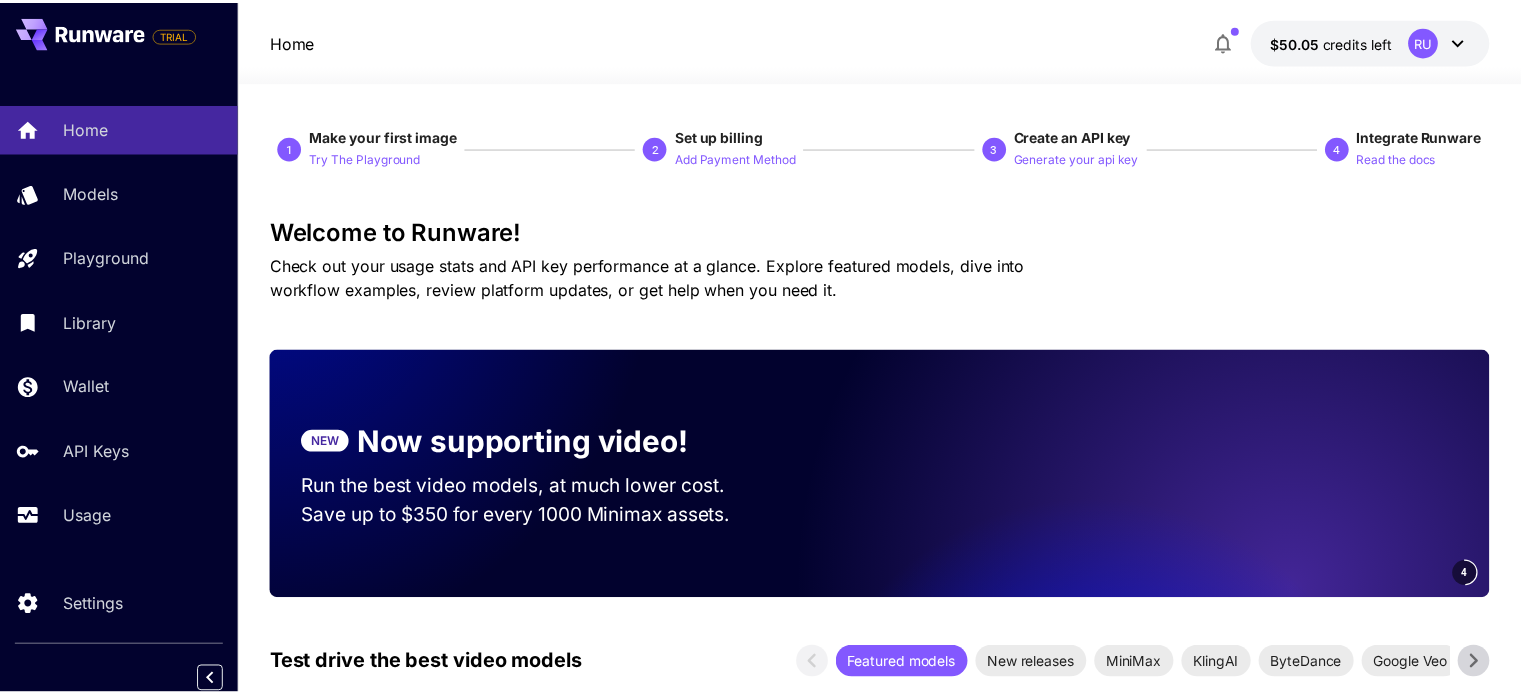 scroll, scrollTop: 0, scrollLeft: 0, axis: both 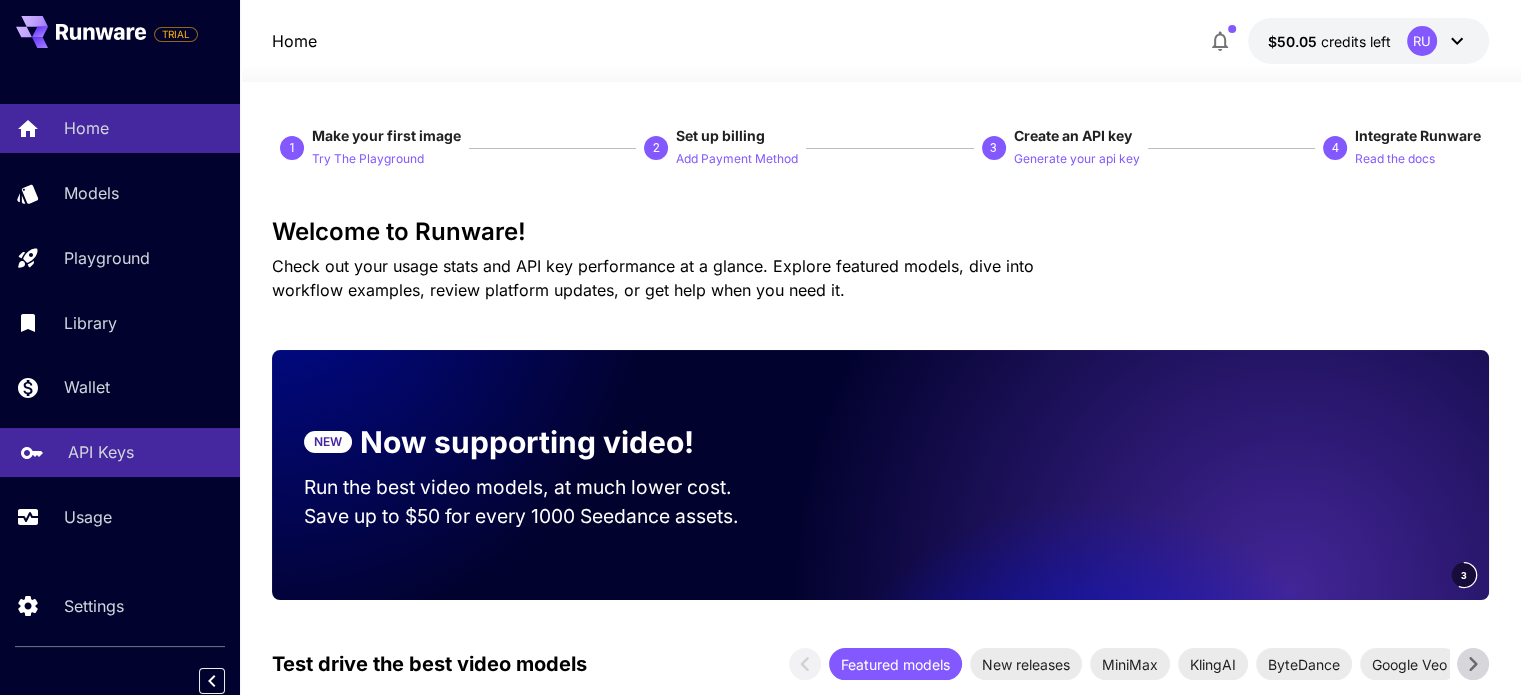 click on "API Keys" at bounding box center (101, 452) 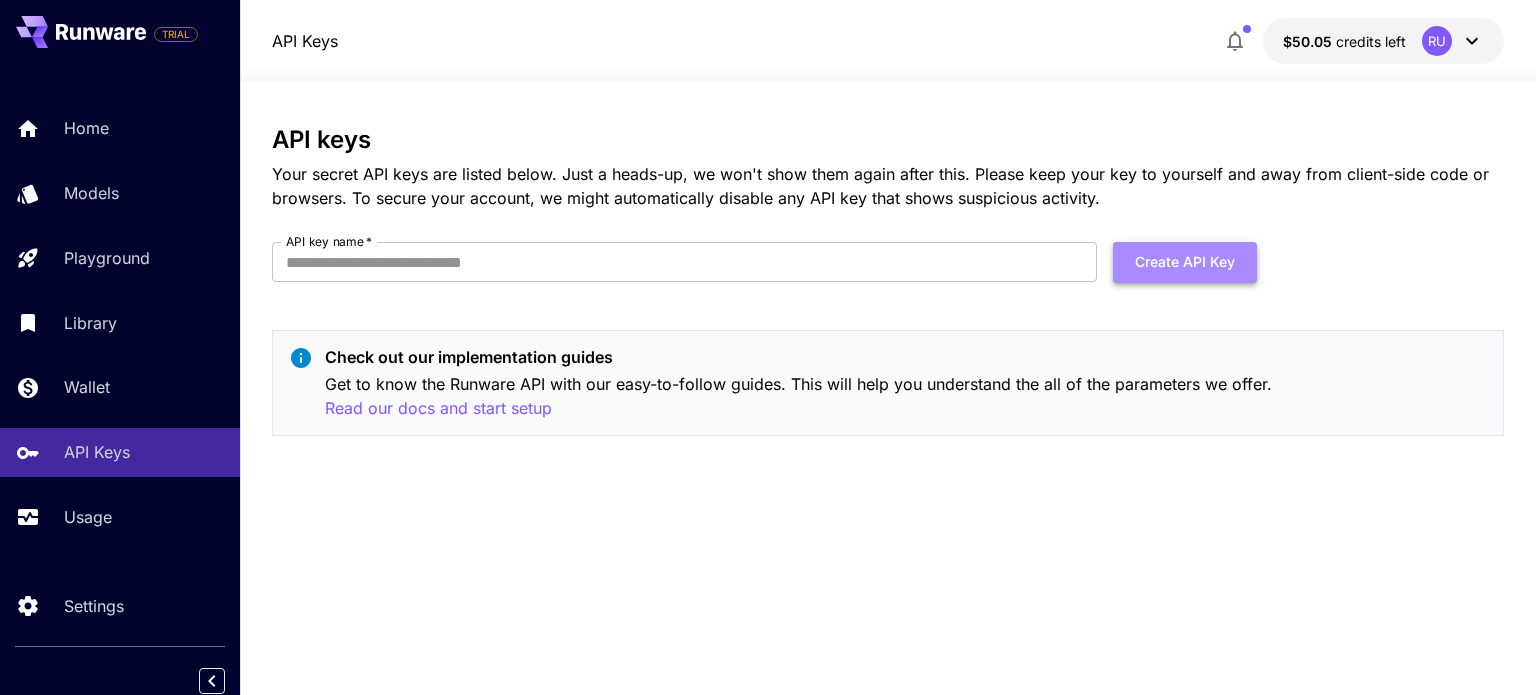 click on "Create API Key" at bounding box center (1185, 262) 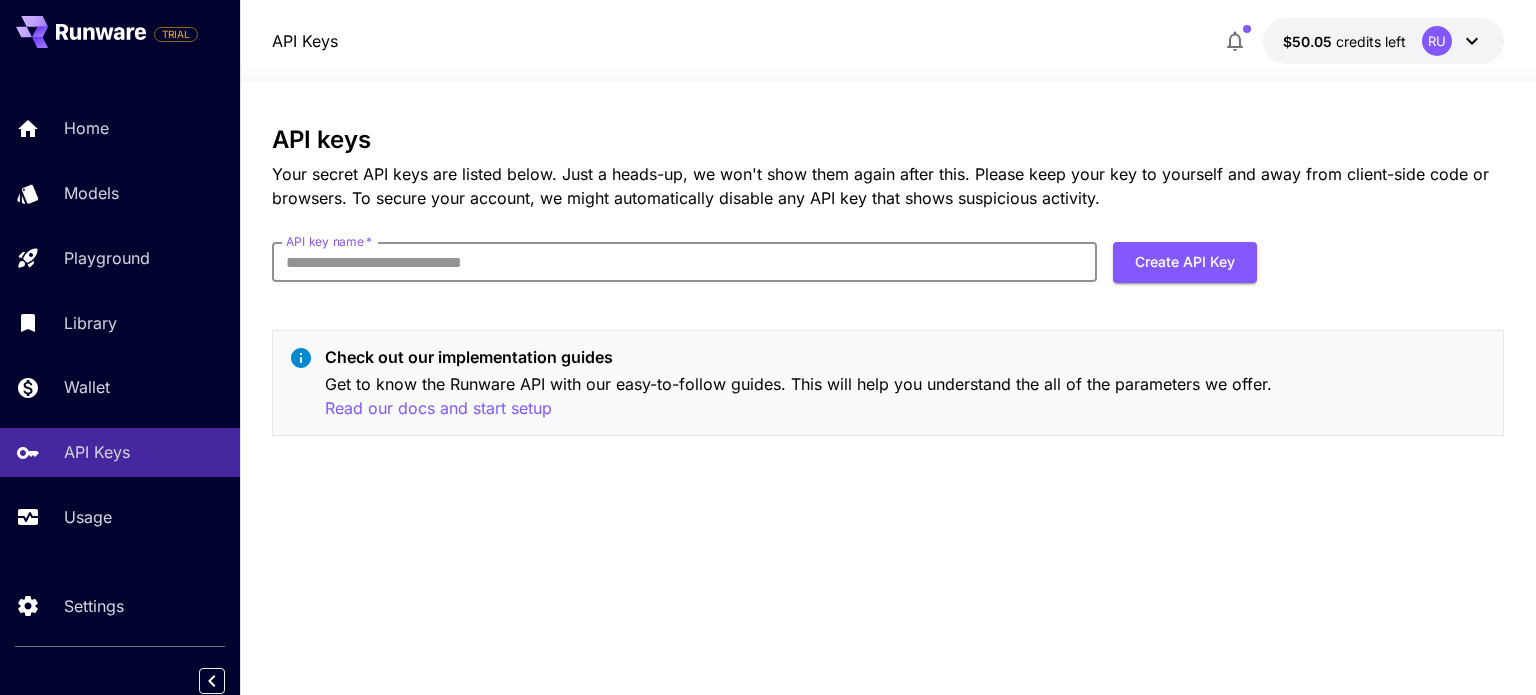 click on "API key name   *" at bounding box center (684, 262) 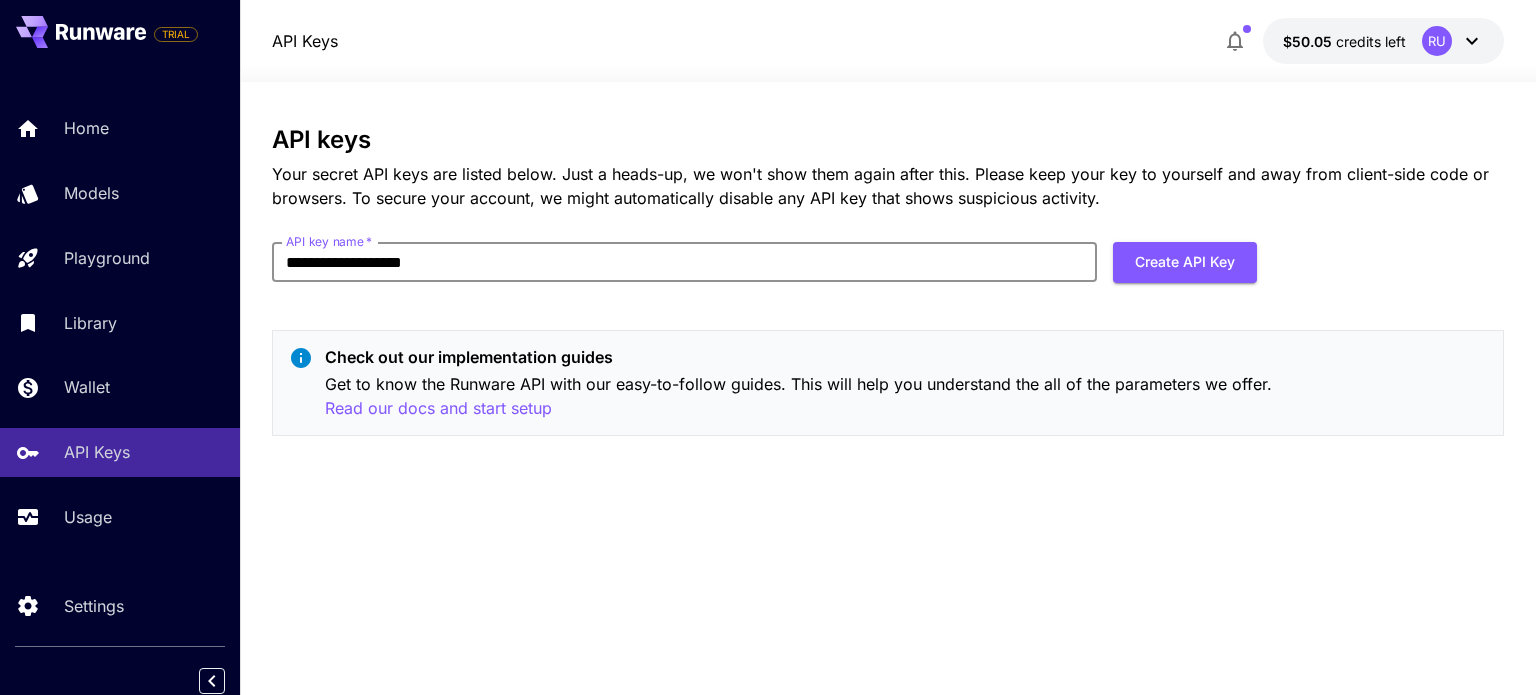 type on "**********" 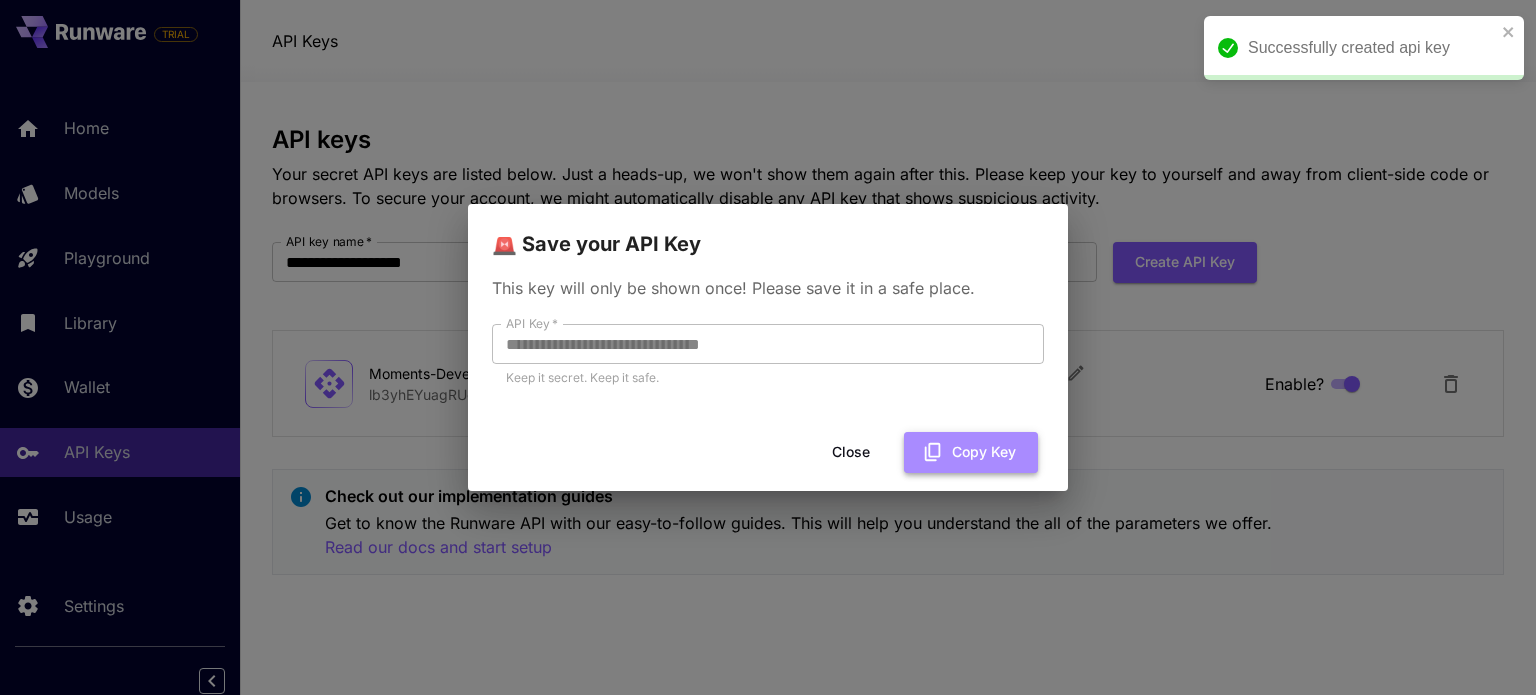 click on "Copy Key" at bounding box center (971, 452) 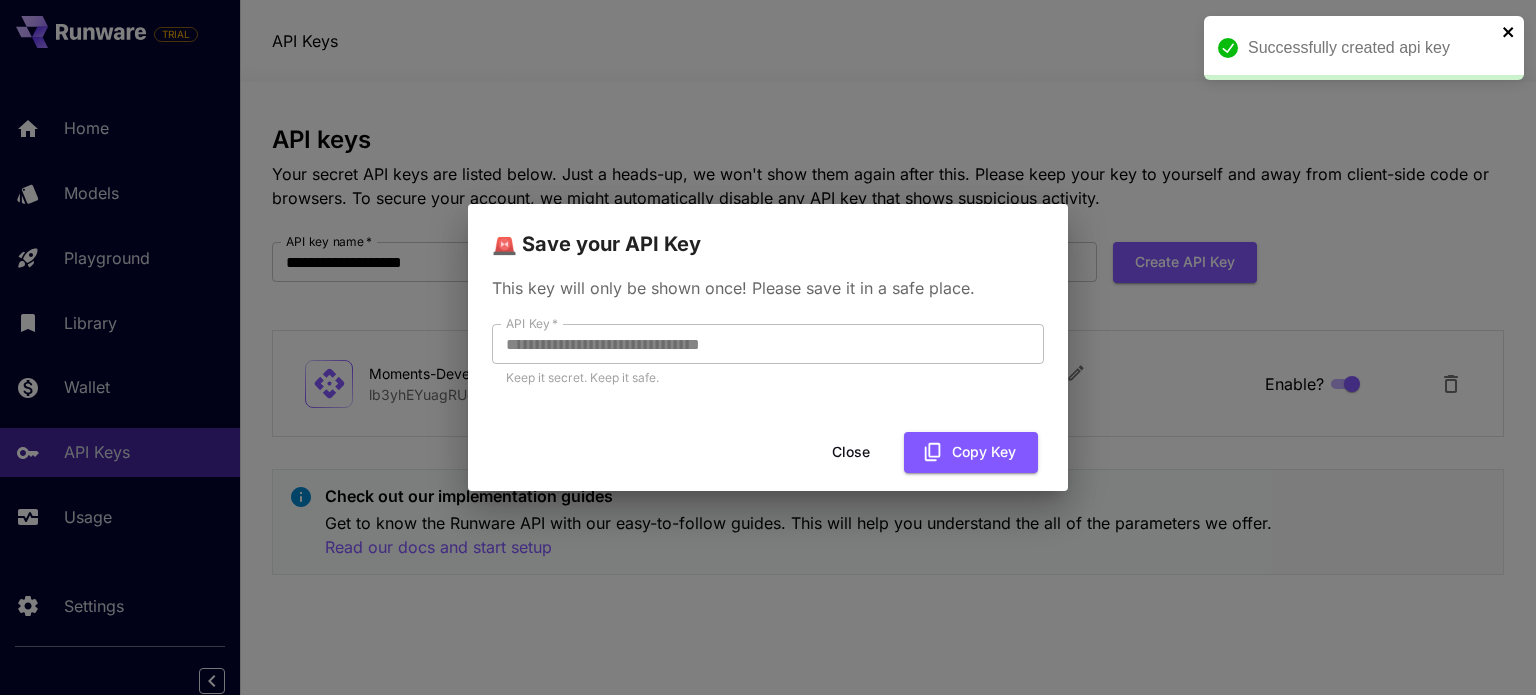 click 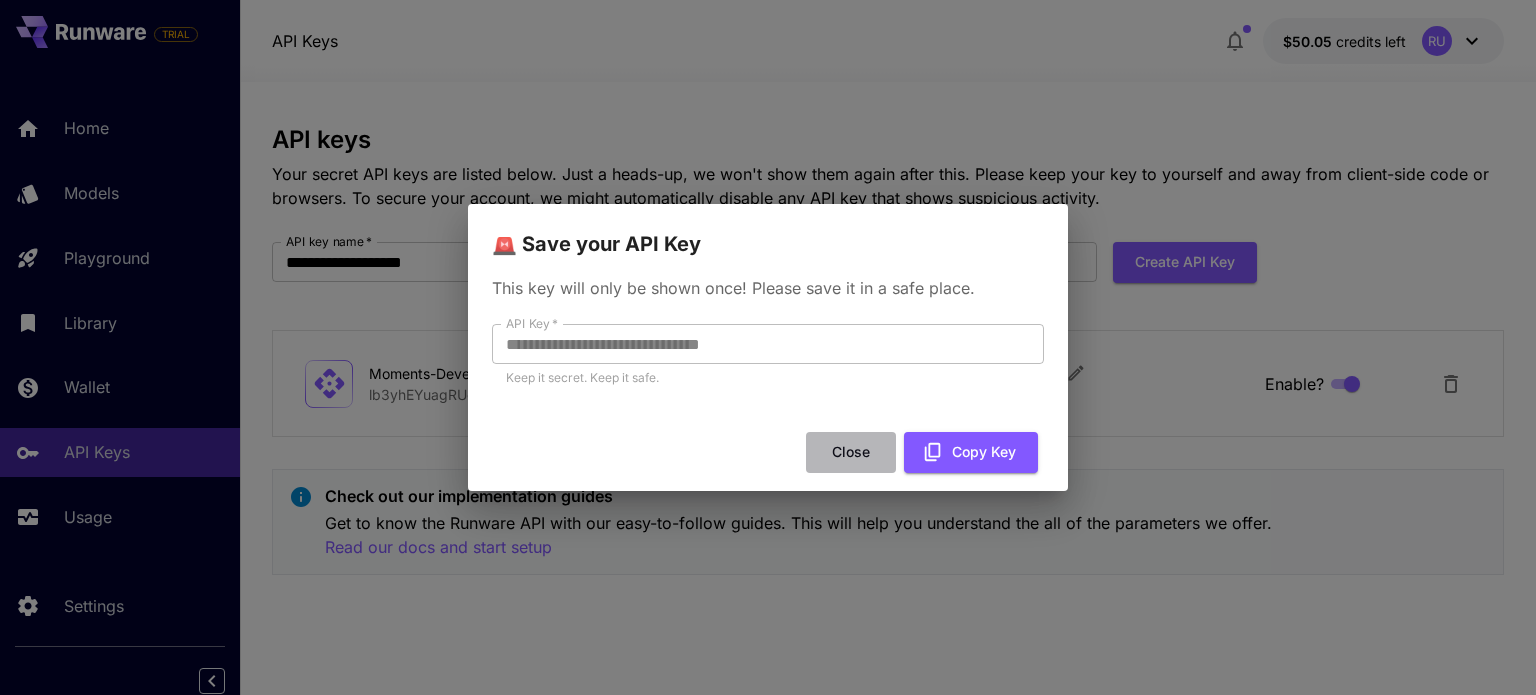 click on "Close" at bounding box center (851, 452) 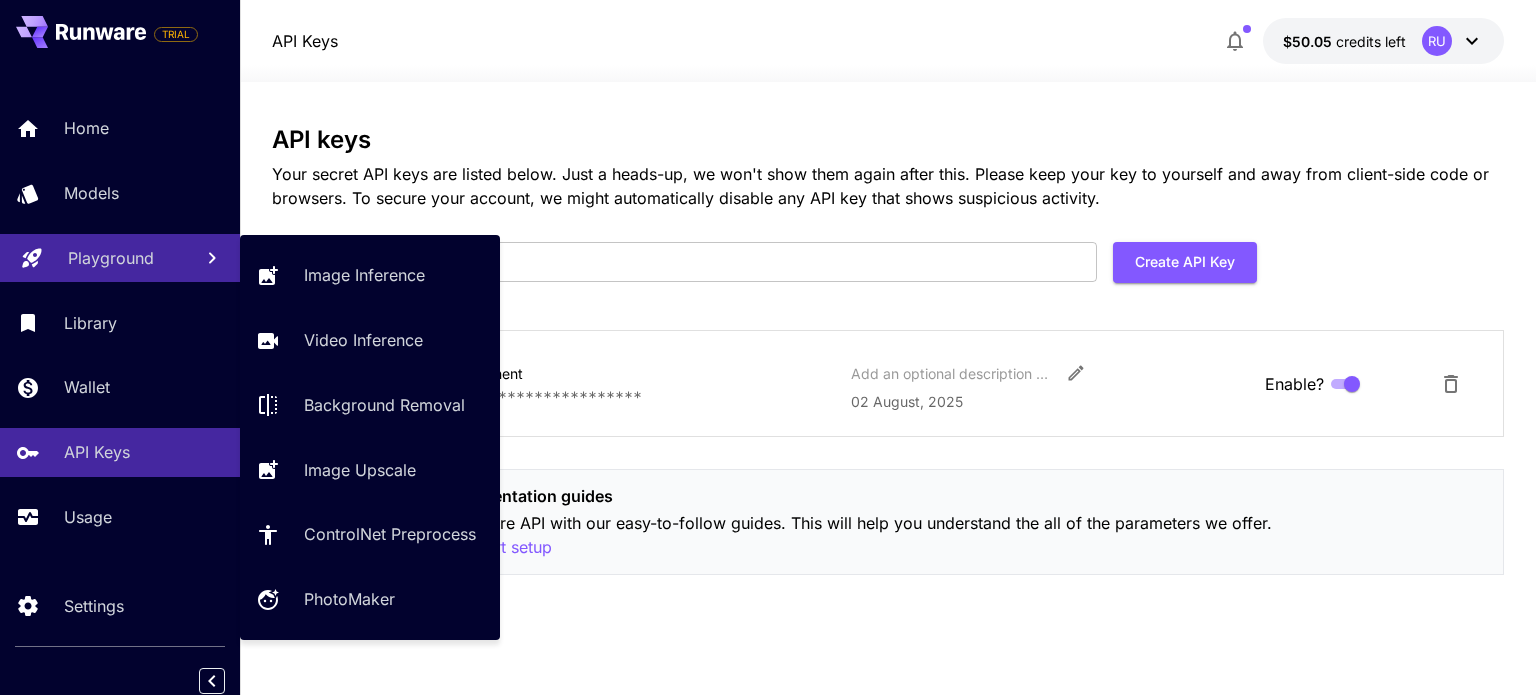 click on "Playground" at bounding box center (111, 258) 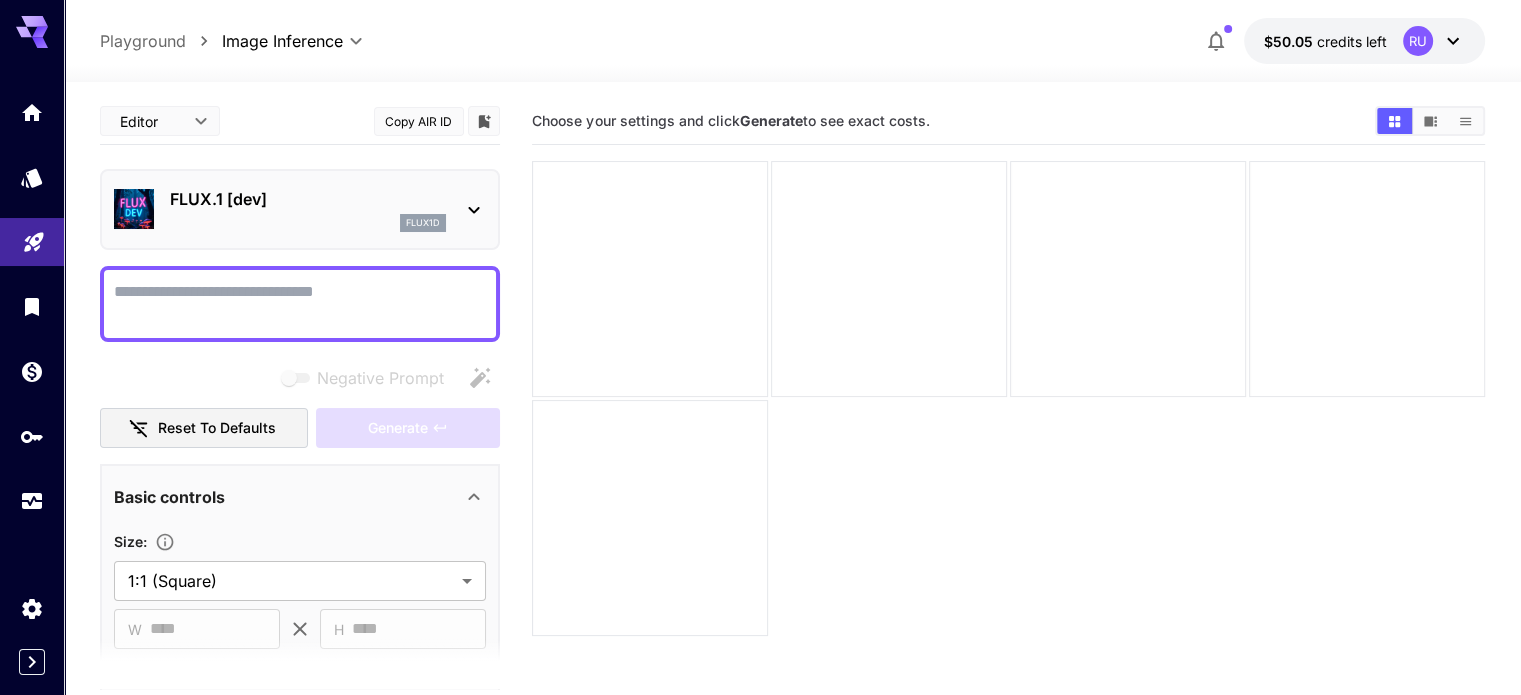 click on "Negative Prompt" at bounding box center (300, 304) 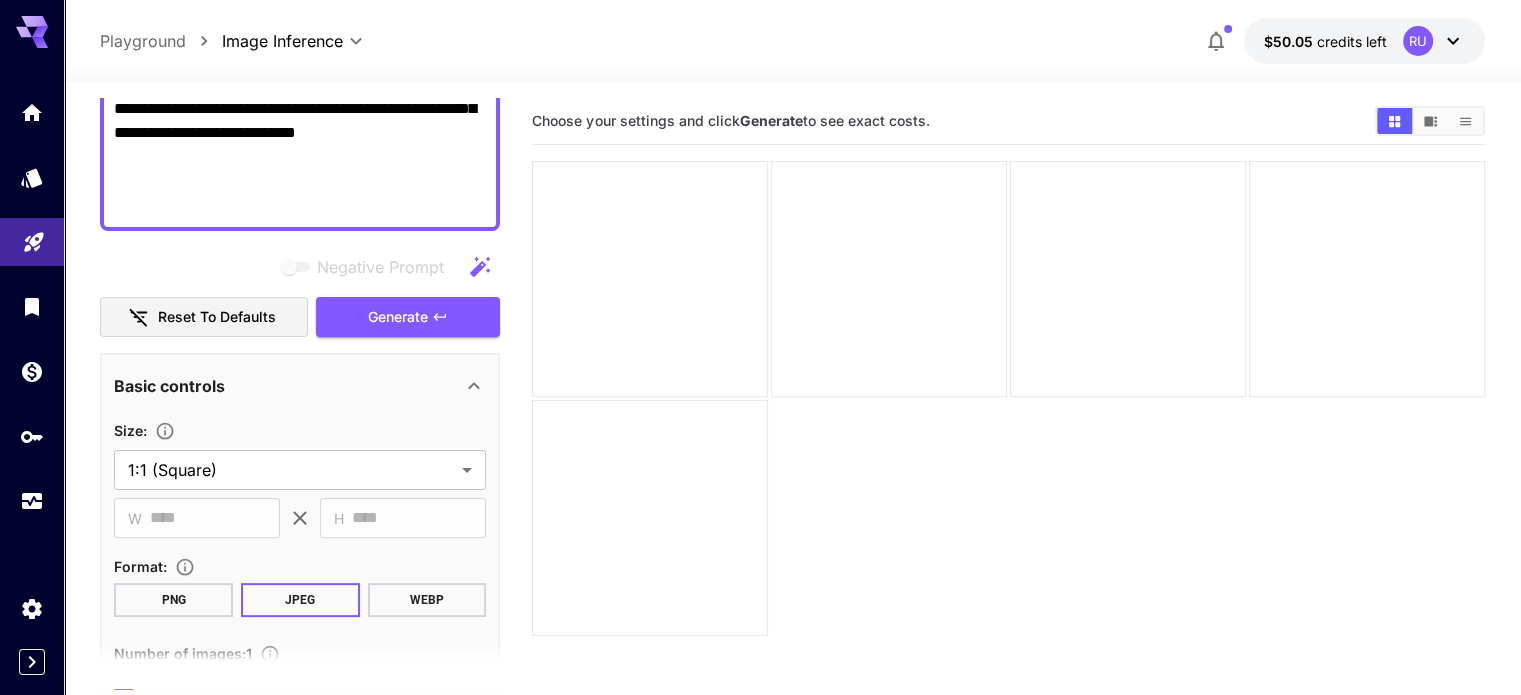 scroll, scrollTop: 520, scrollLeft: 0, axis: vertical 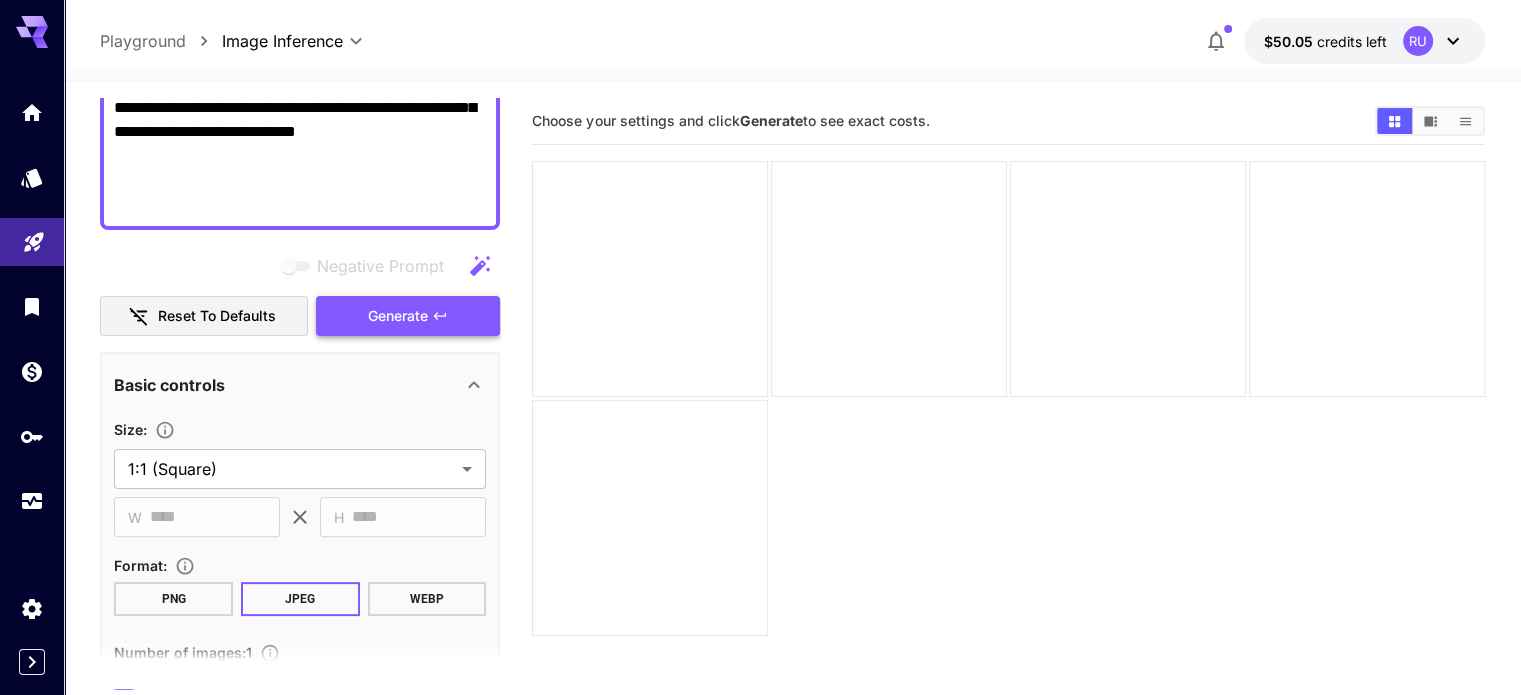 type on "**********" 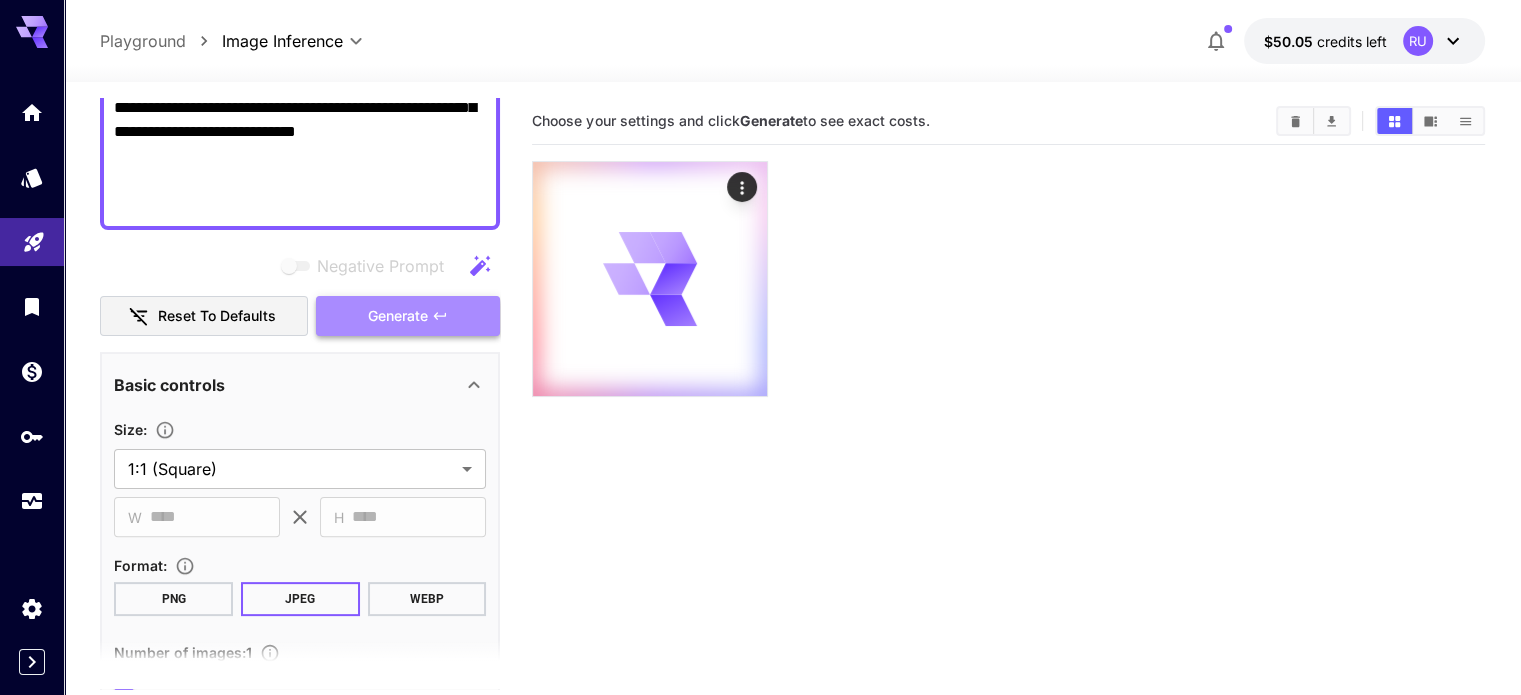 click on "Generate" at bounding box center [398, 316] 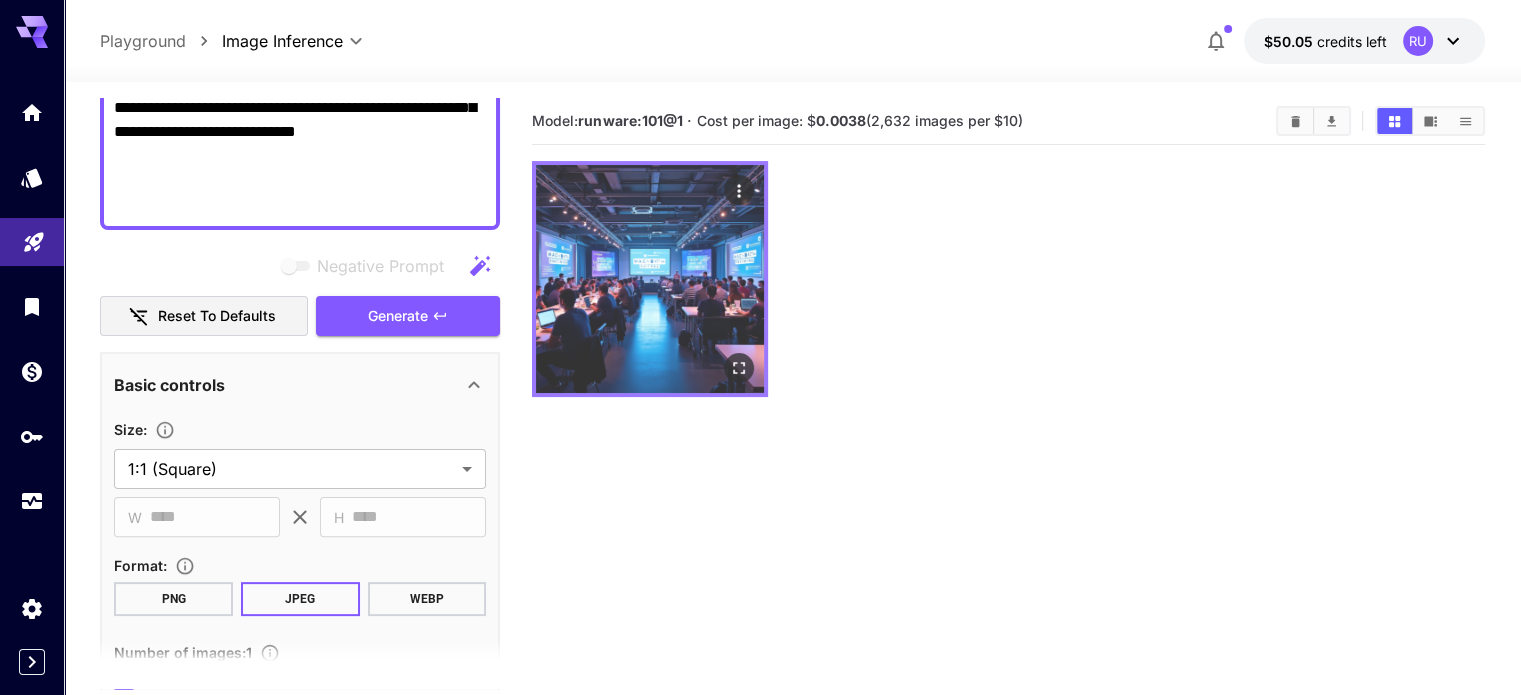 click at bounding box center (650, 279) 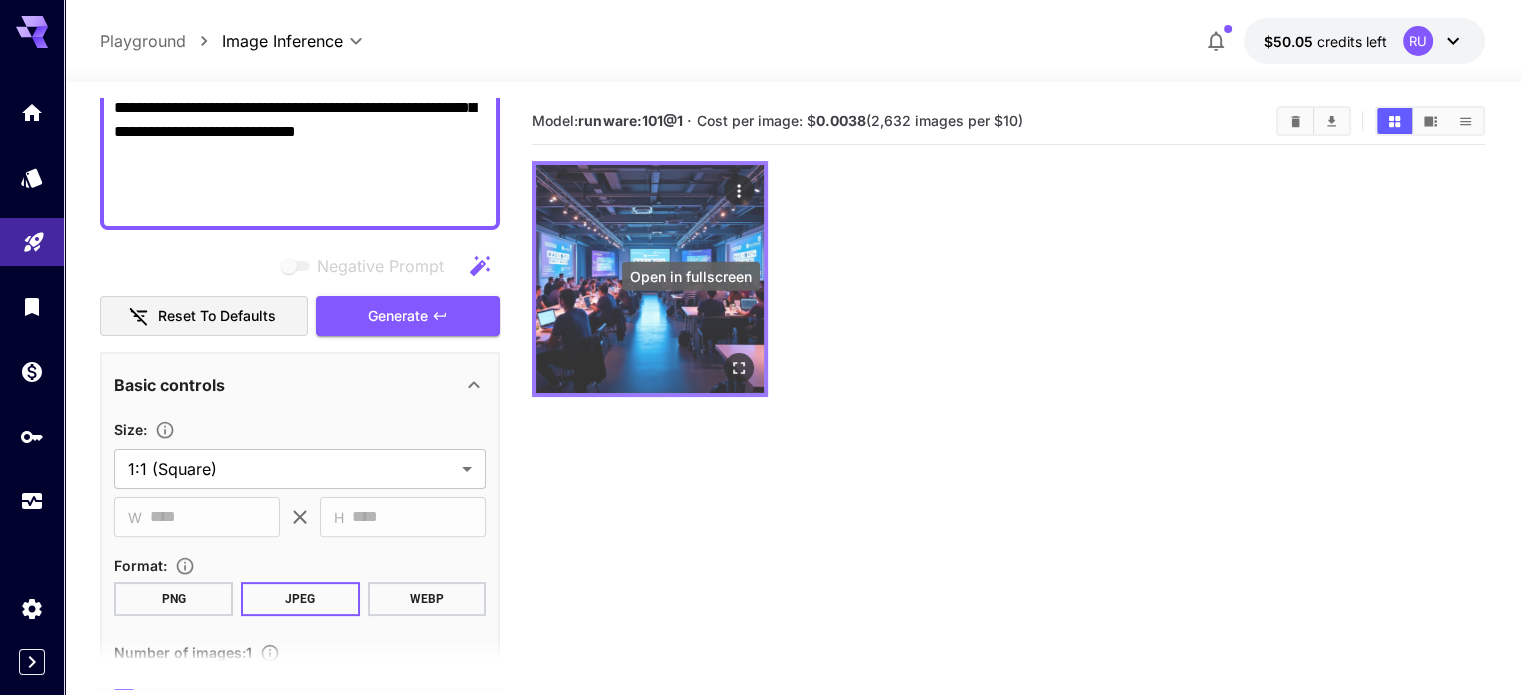 click 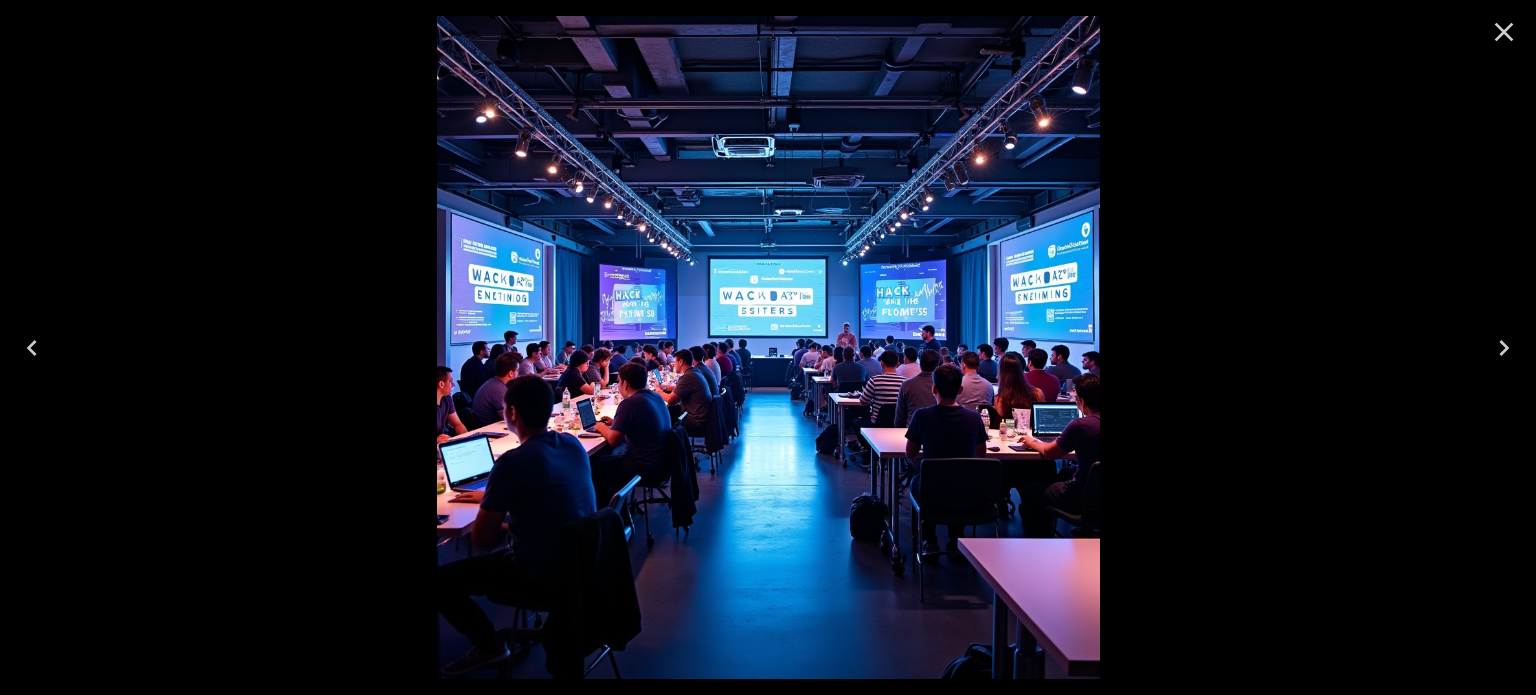click 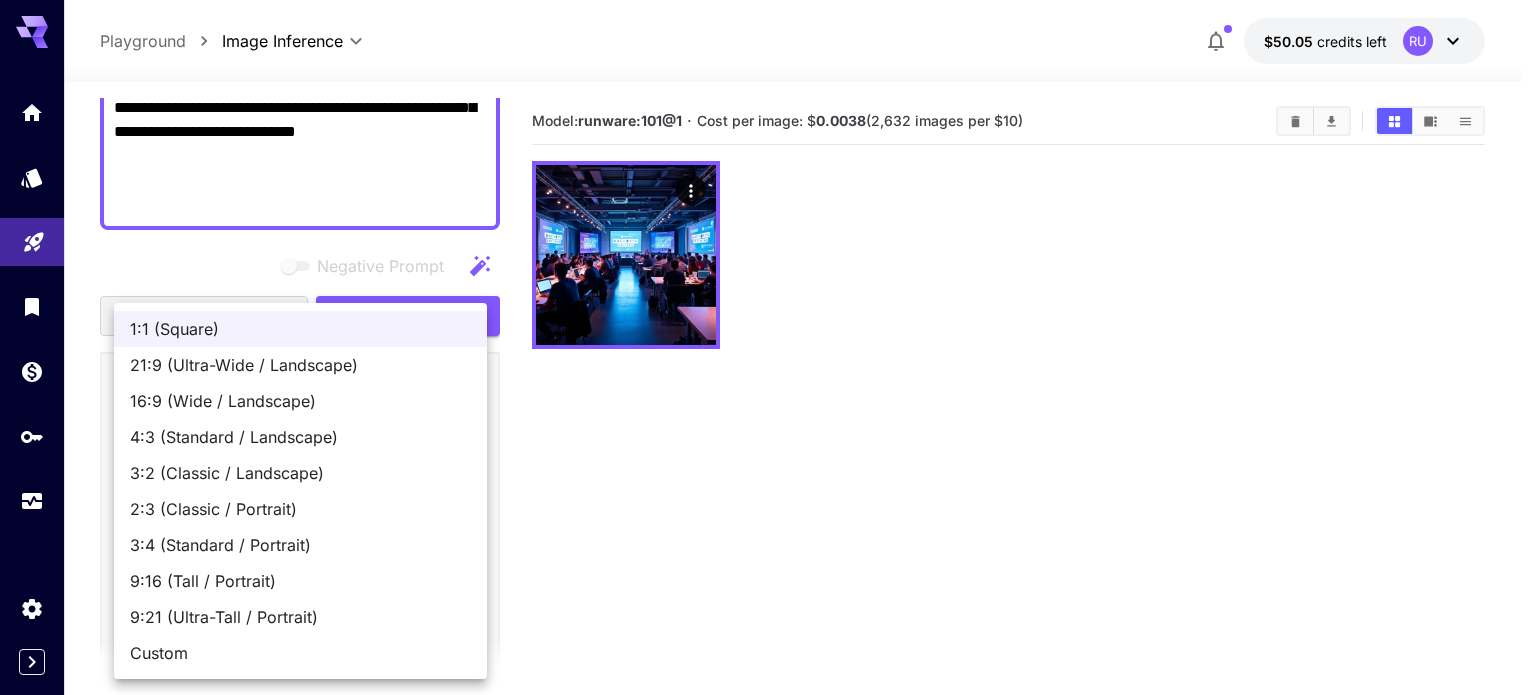 click on "**********" at bounding box center (768, 426) 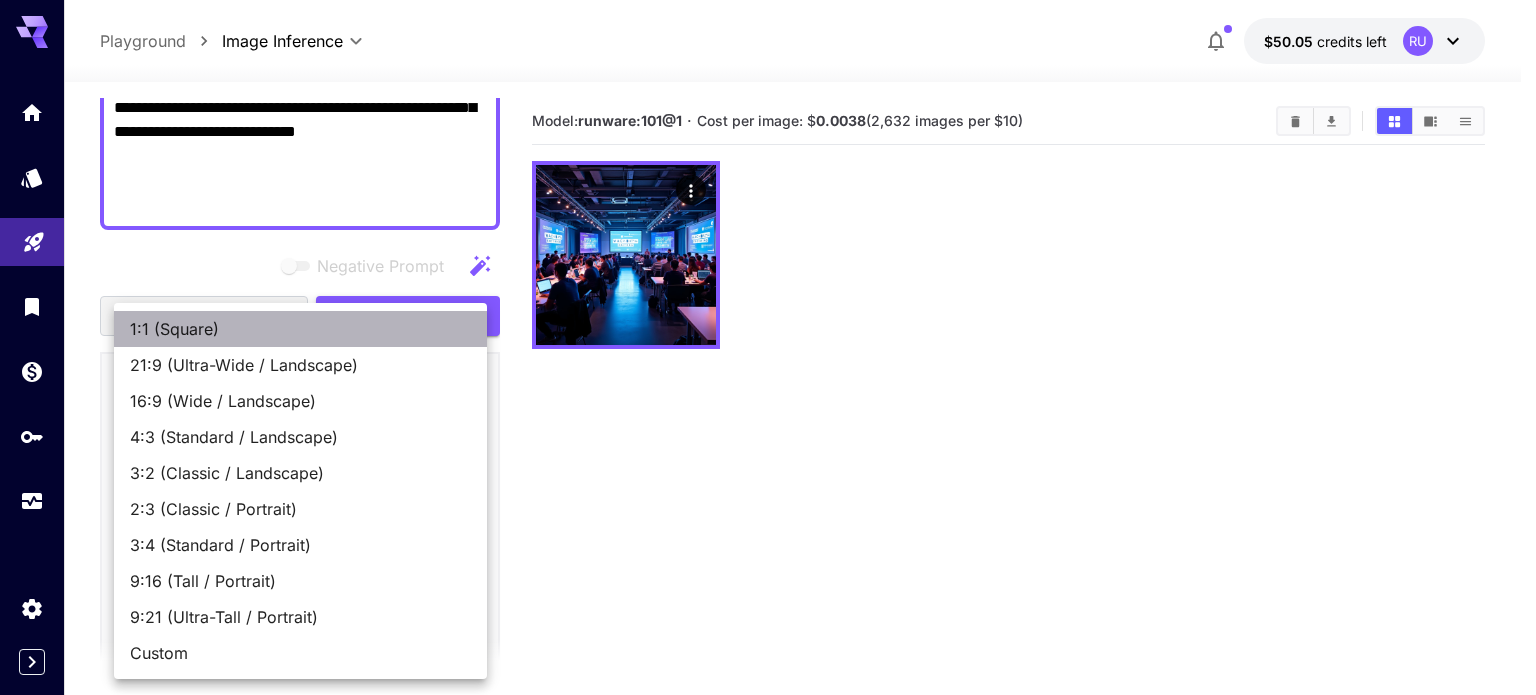 click on "1:1 (Square)" at bounding box center (300, 329) 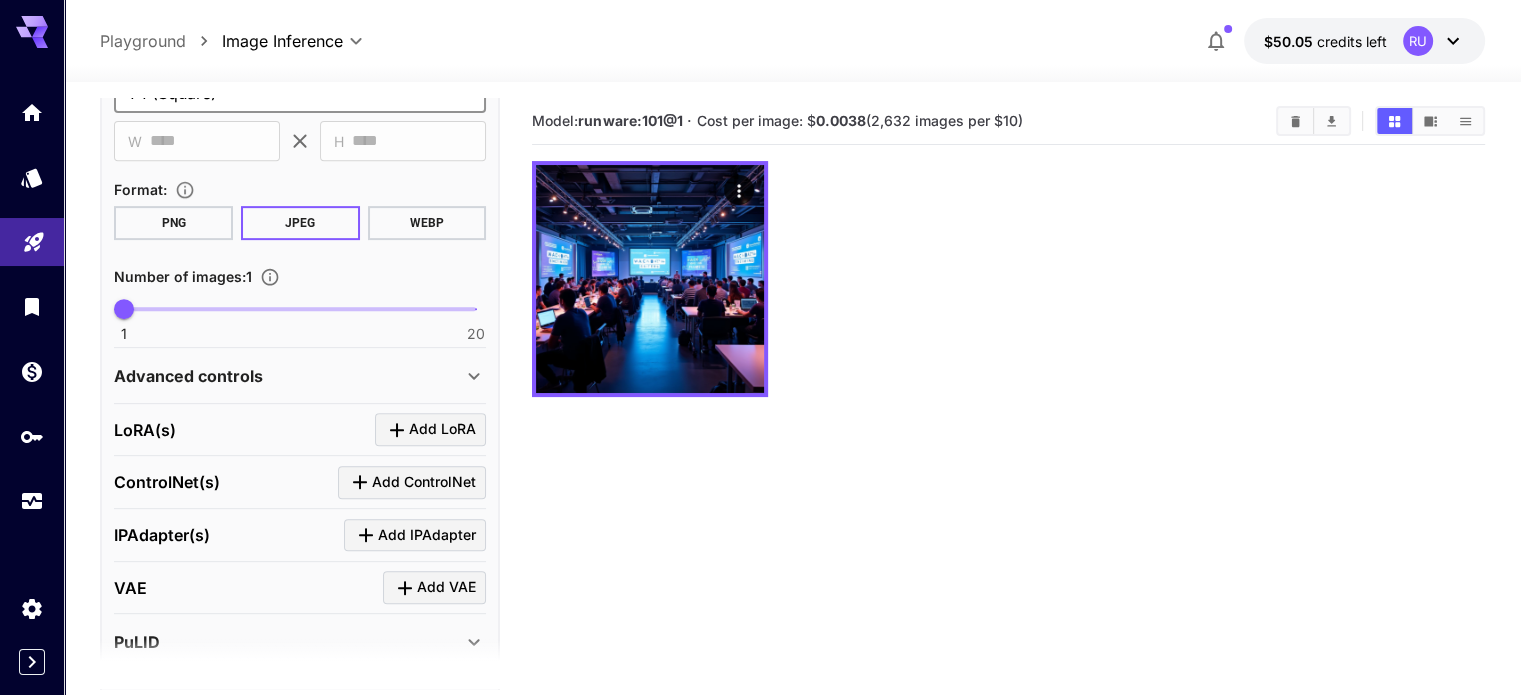 scroll, scrollTop: 1032, scrollLeft: 0, axis: vertical 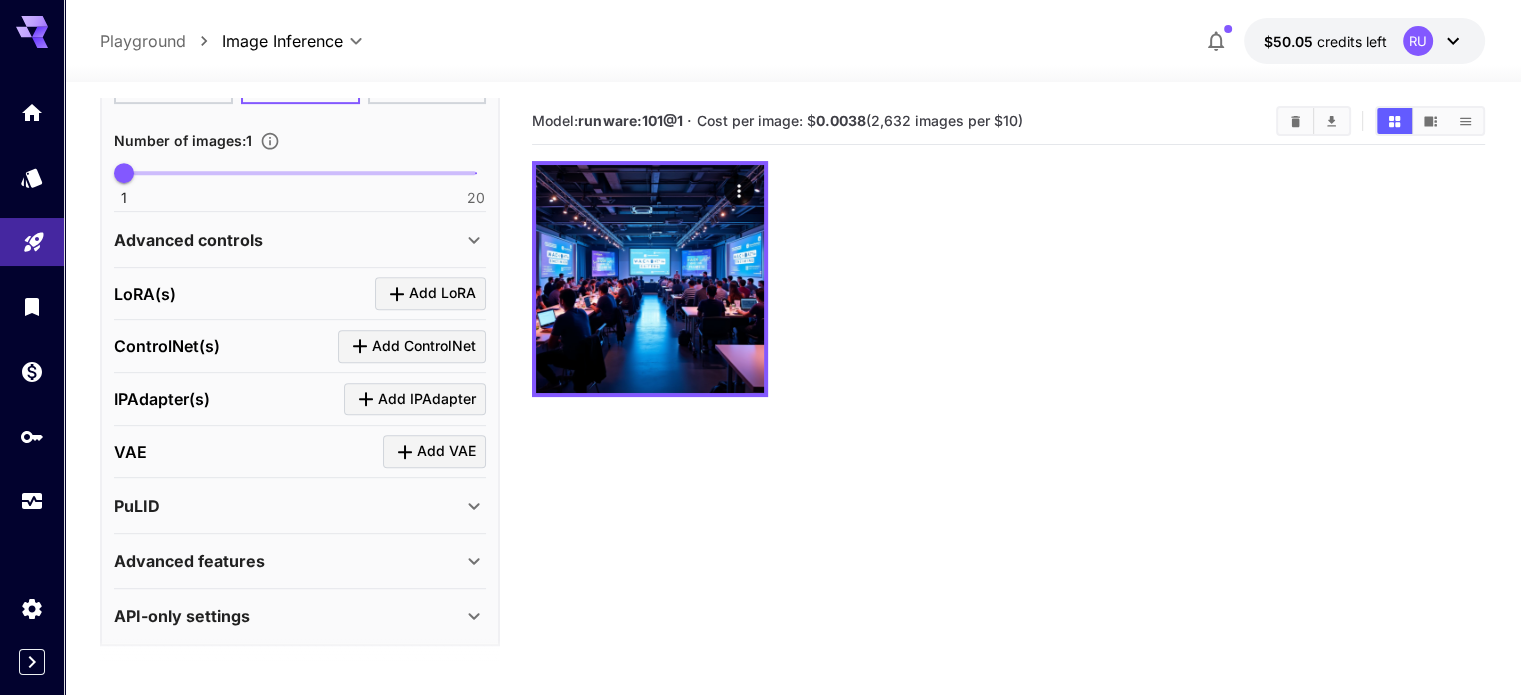 click on "Advanced features" at bounding box center [300, 561] 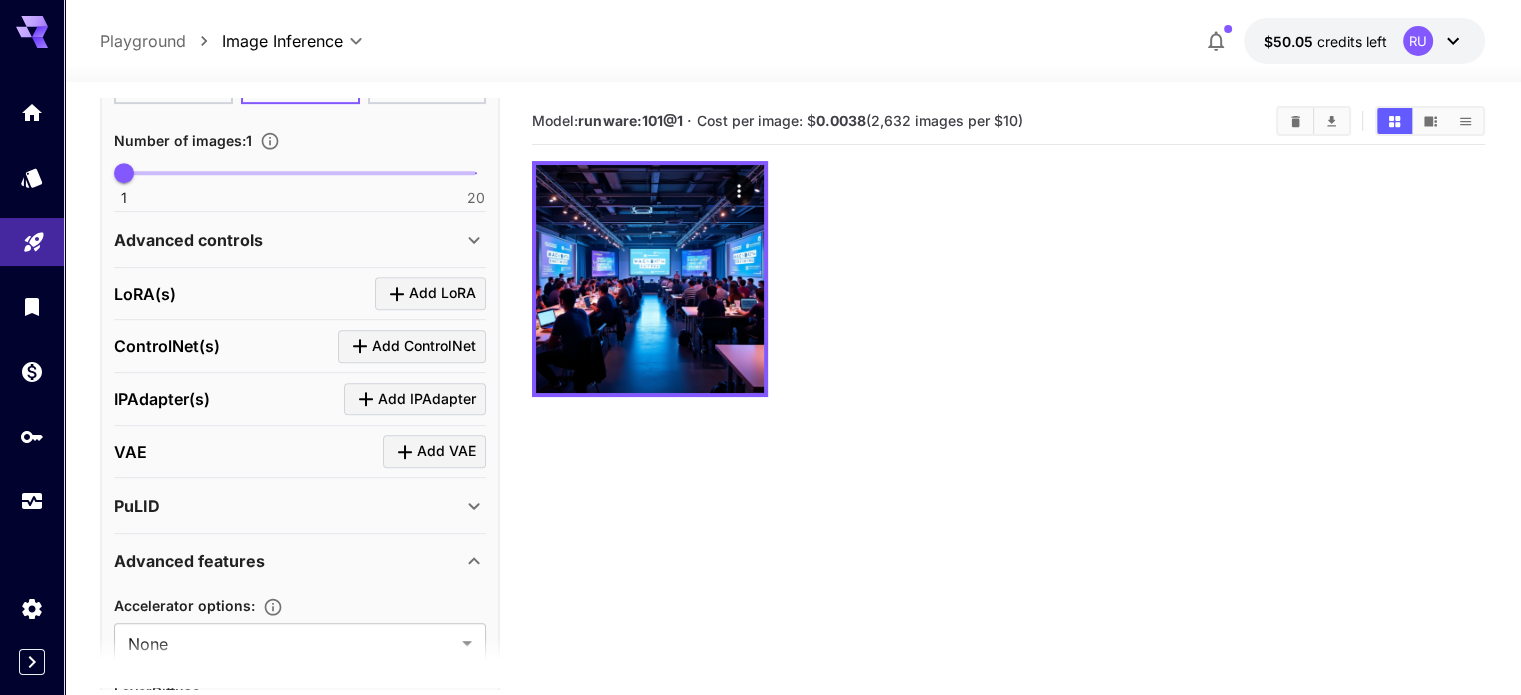 scroll, scrollTop: 1198, scrollLeft: 0, axis: vertical 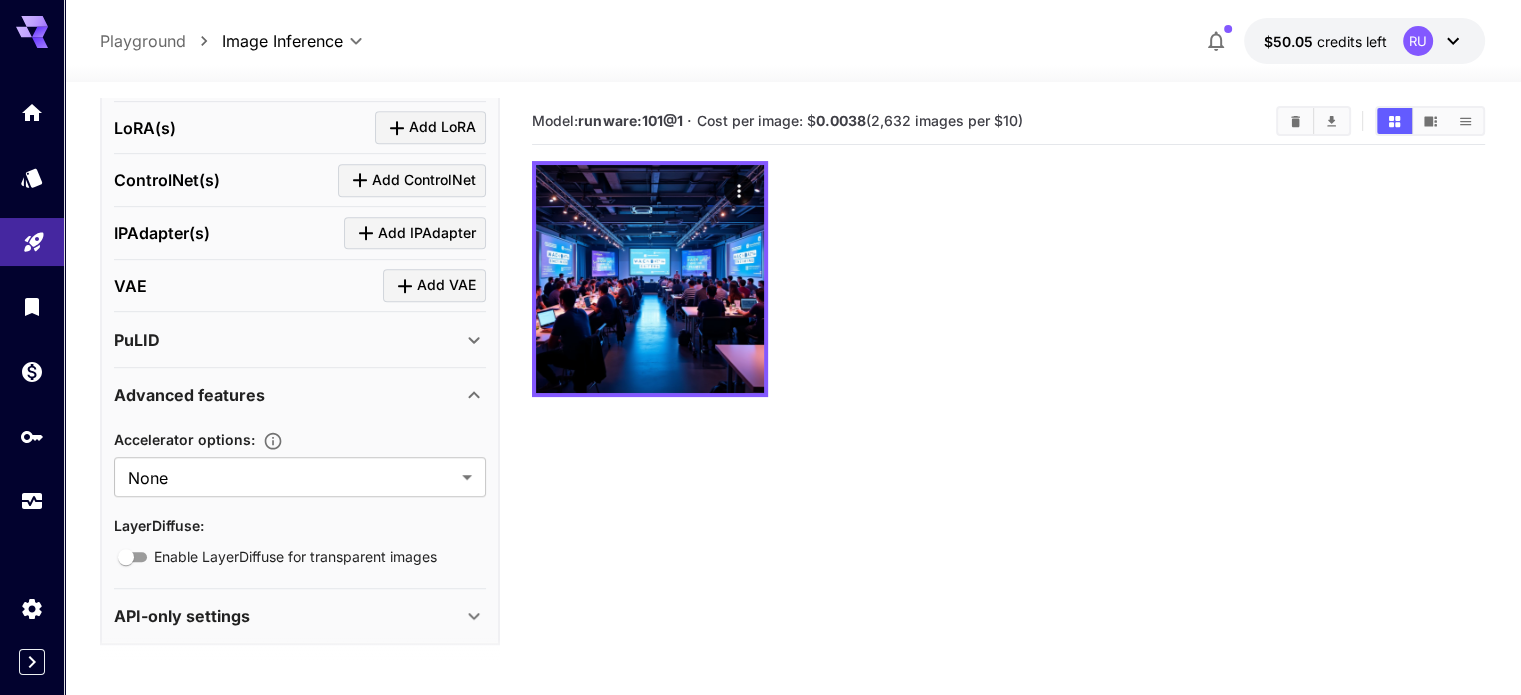 click 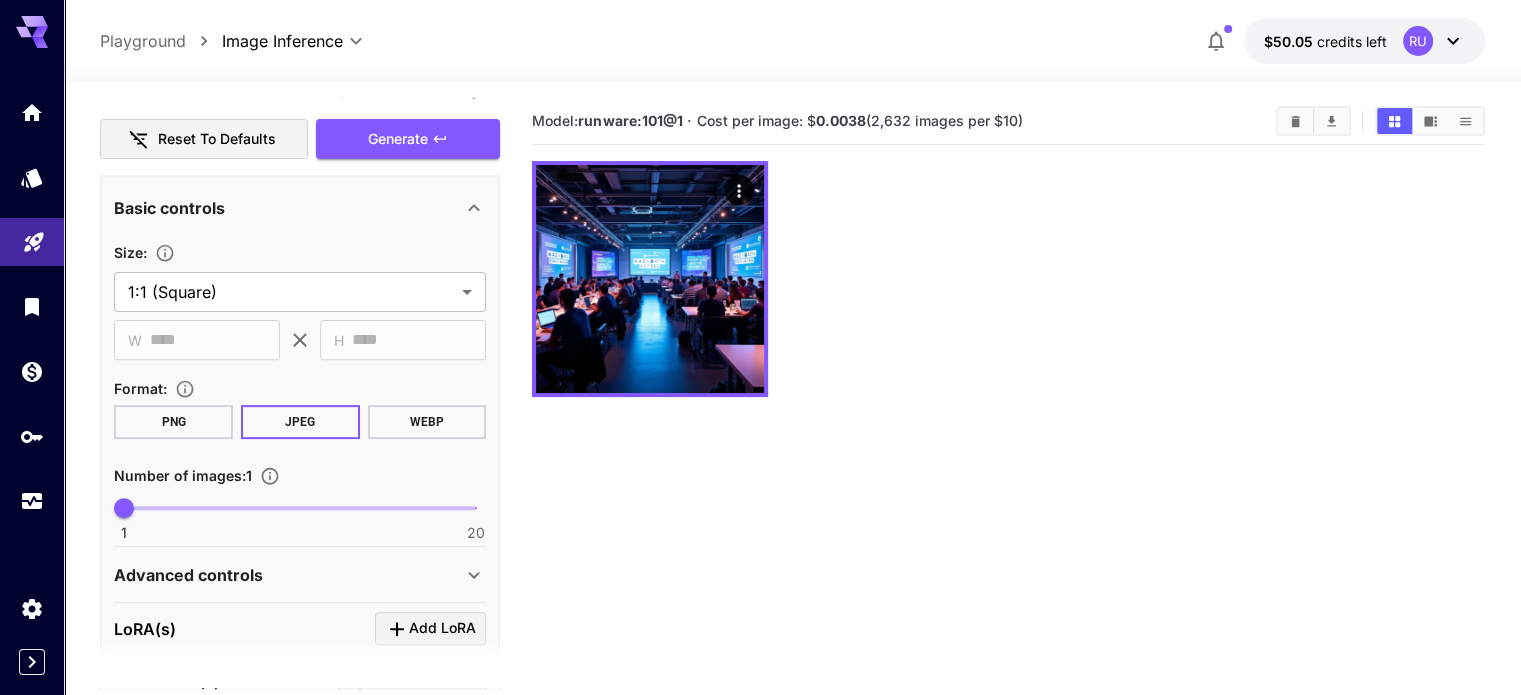 scroll, scrollTop: 696, scrollLeft: 0, axis: vertical 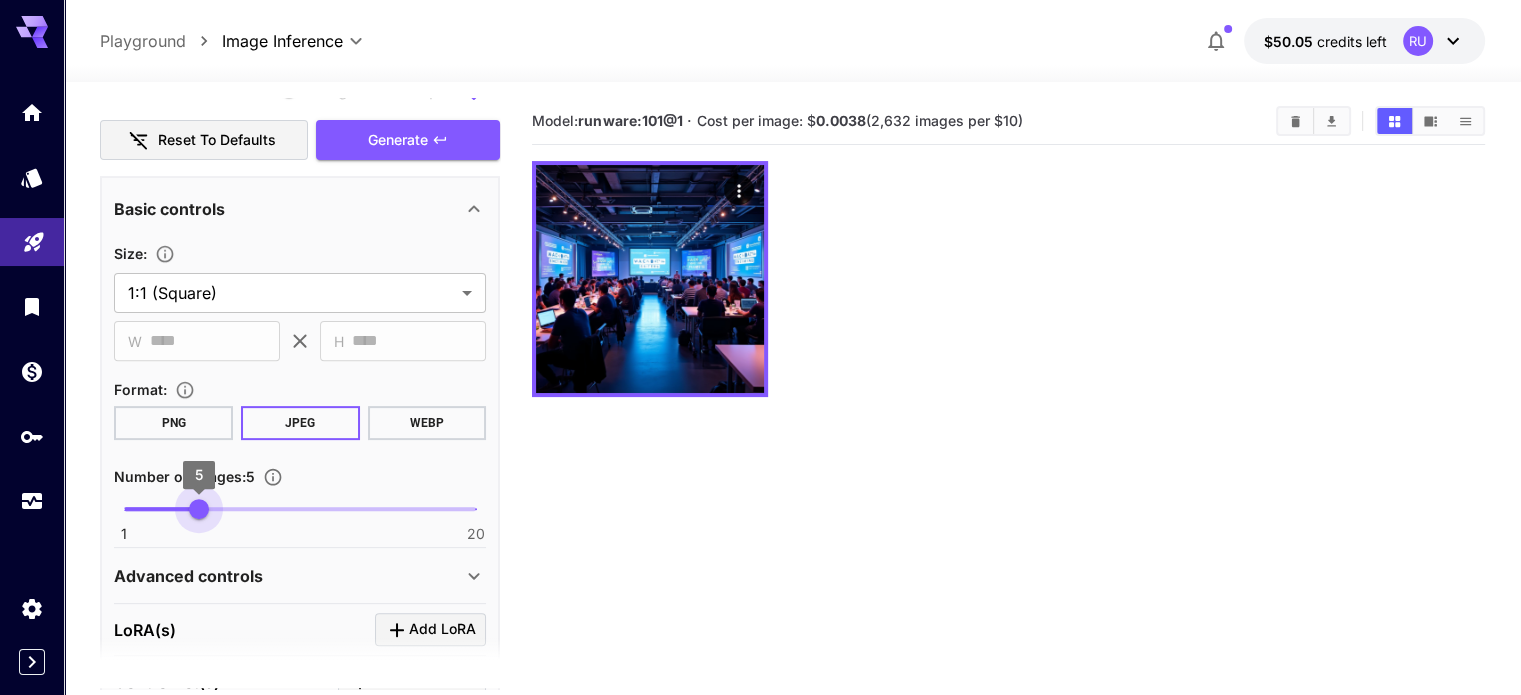 click on "1 20 5" at bounding box center [300, 509] 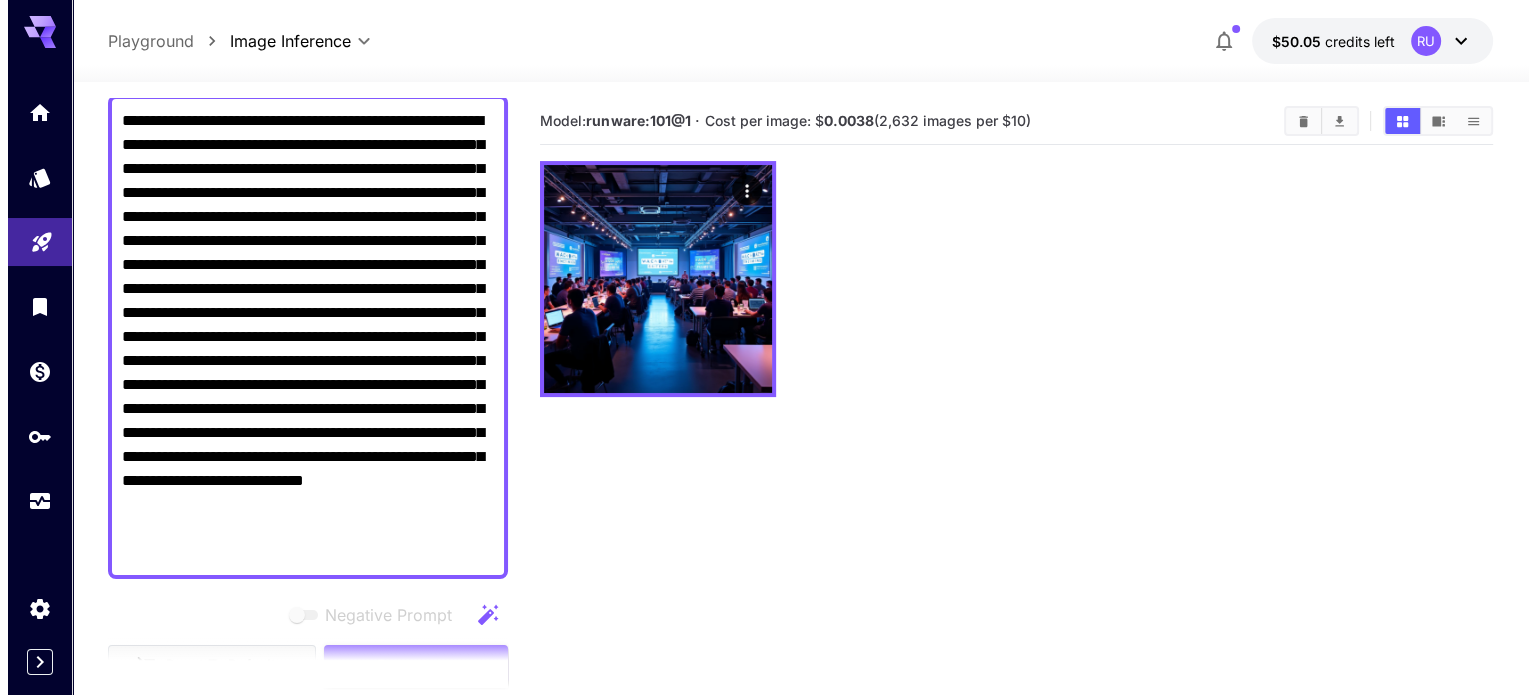 scroll, scrollTop: 0, scrollLeft: 0, axis: both 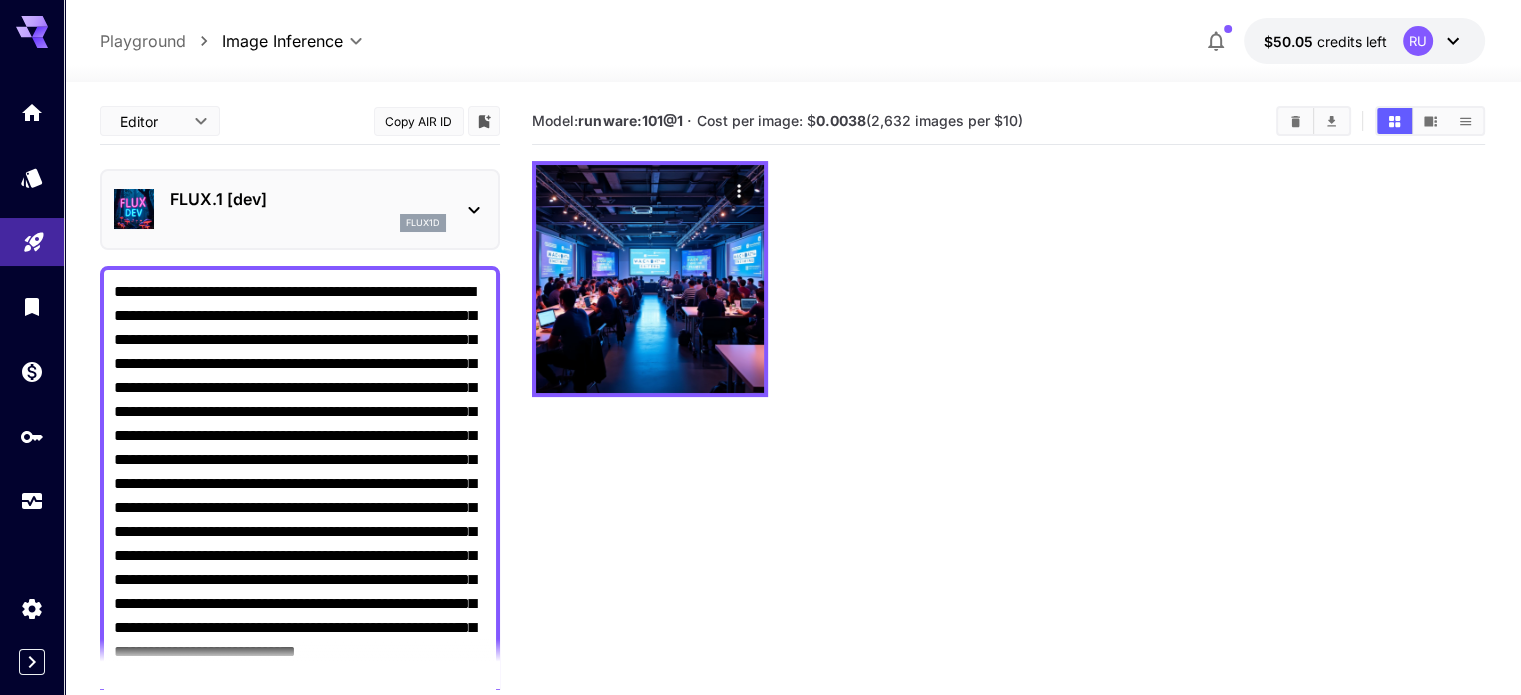 click 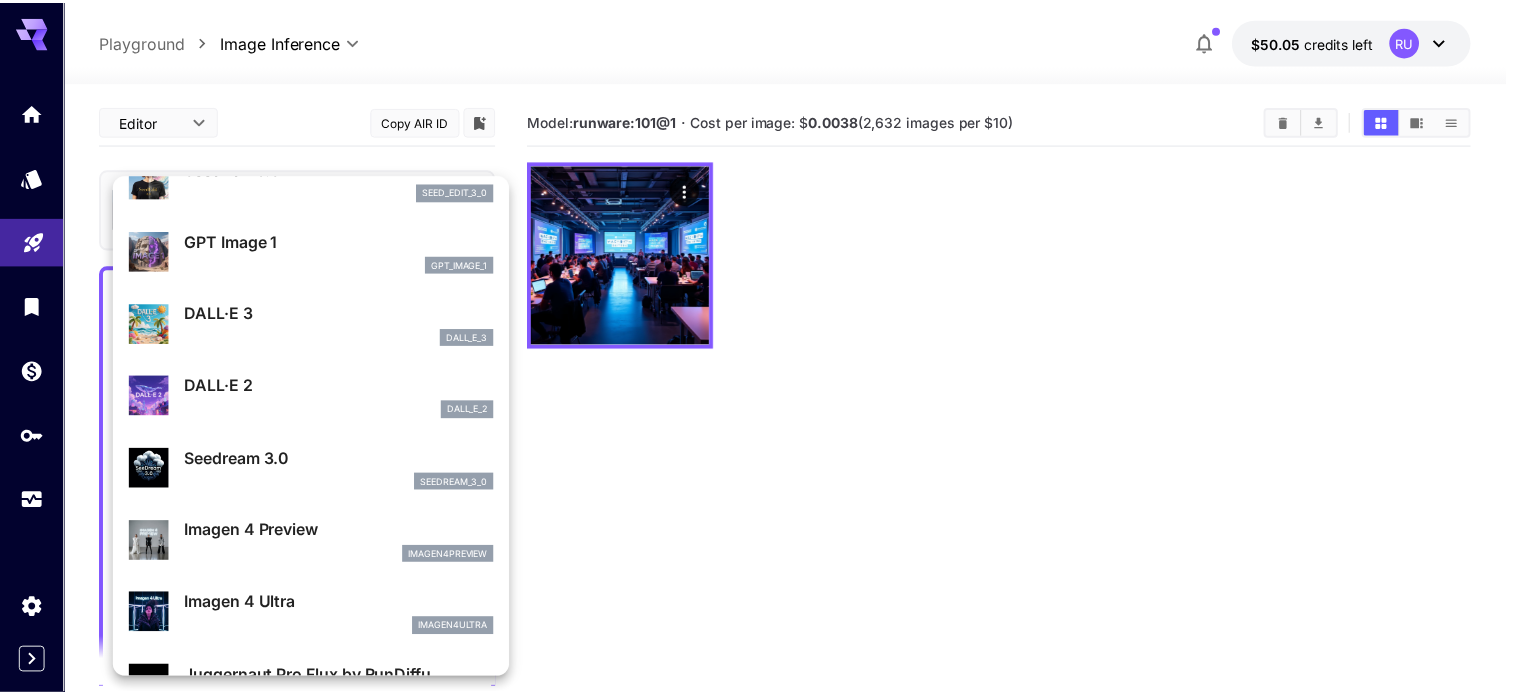 scroll, scrollTop: 256, scrollLeft: 0, axis: vertical 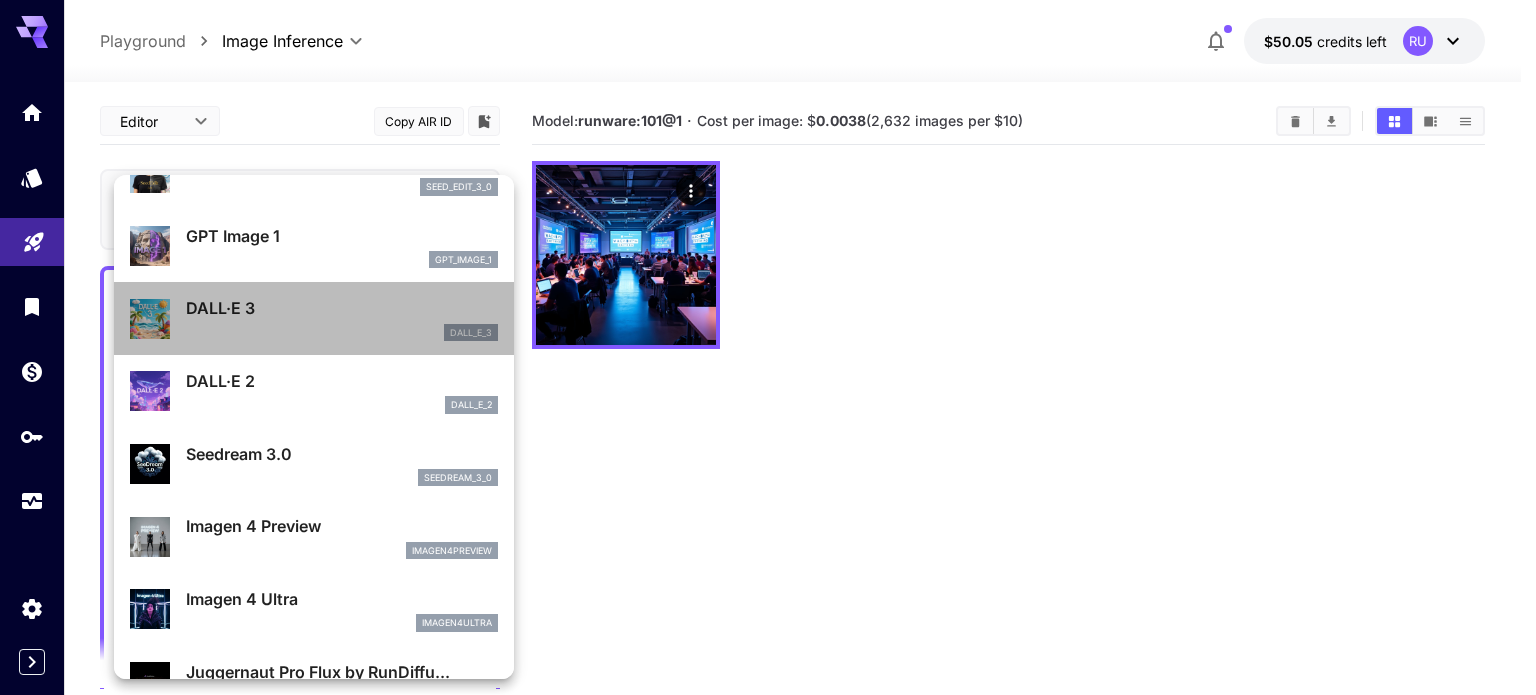 click on "dall_e_3" at bounding box center [342, 333] 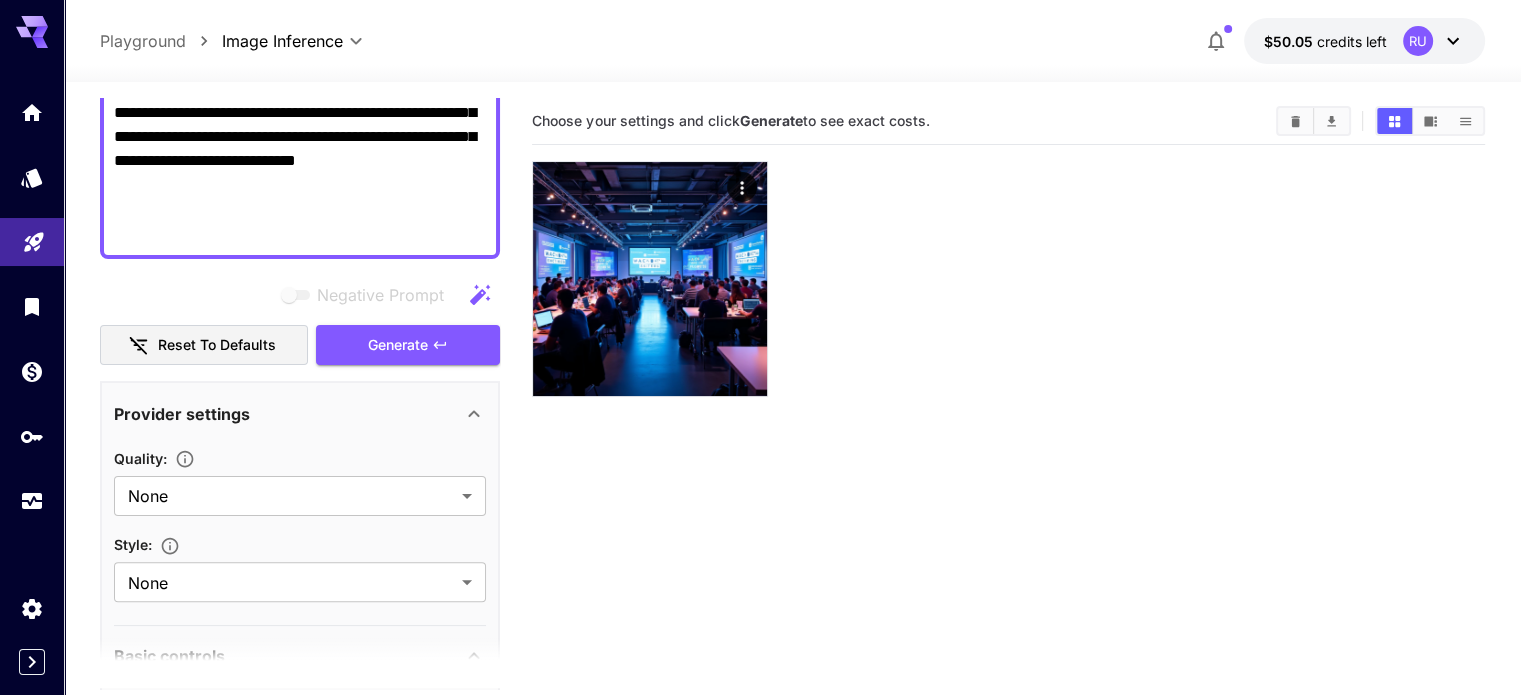 scroll, scrollTop: 508, scrollLeft: 0, axis: vertical 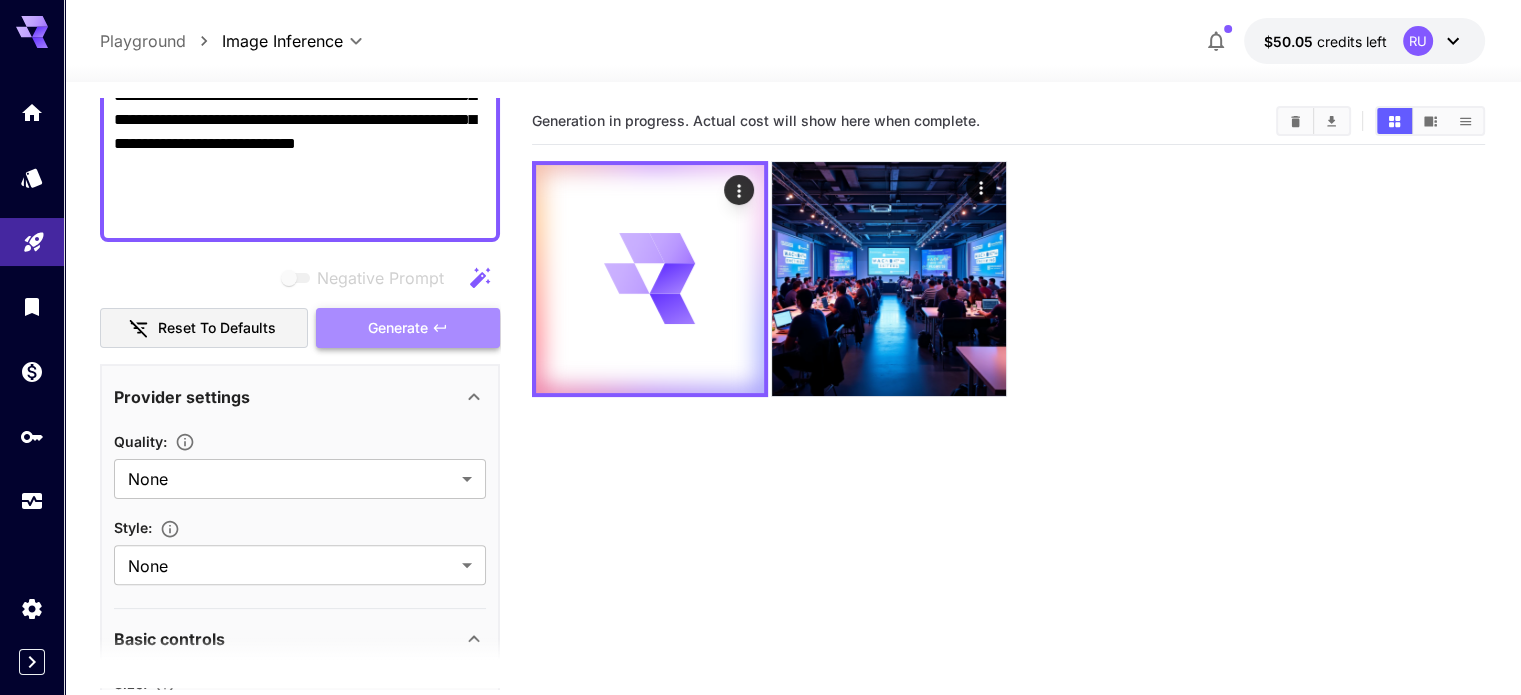 click on "Generate" at bounding box center [398, 328] 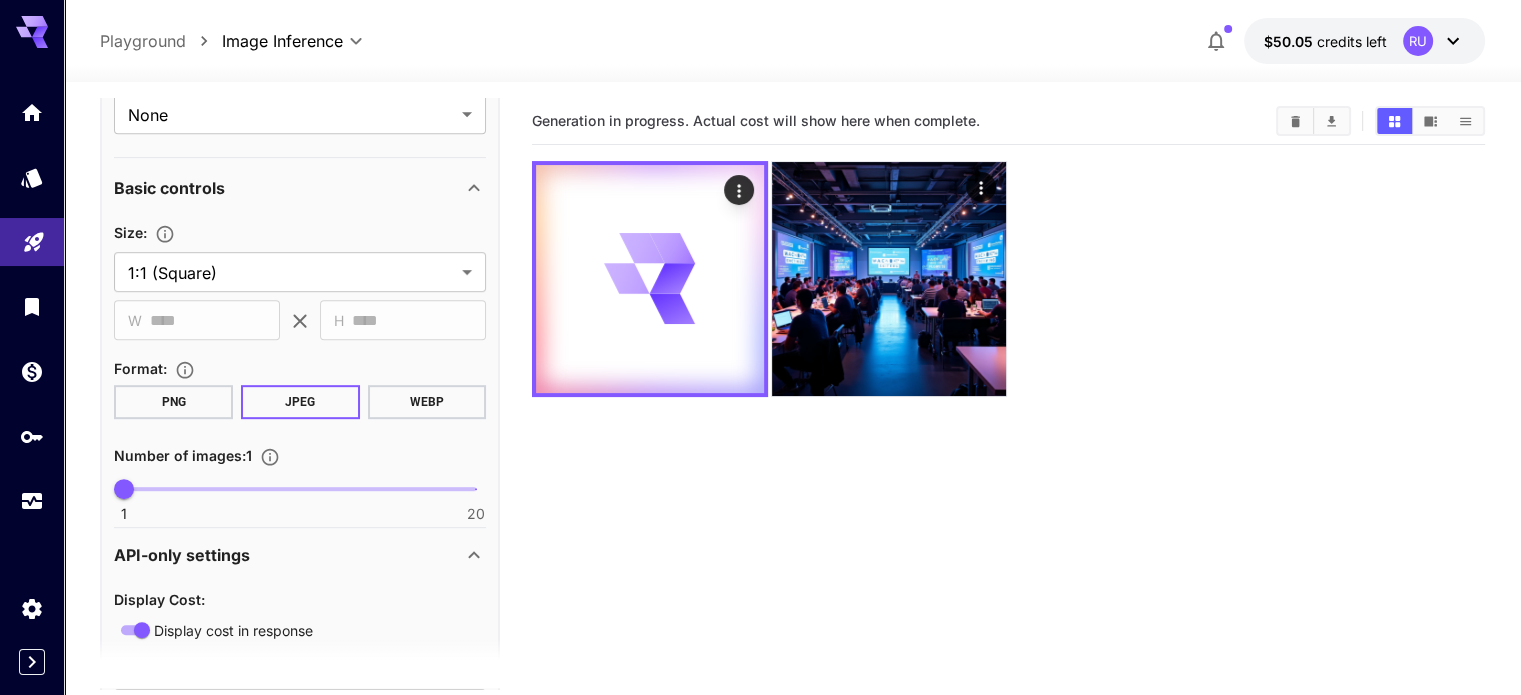 scroll, scrollTop: 960, scrollLeft: 0, axis: vertical 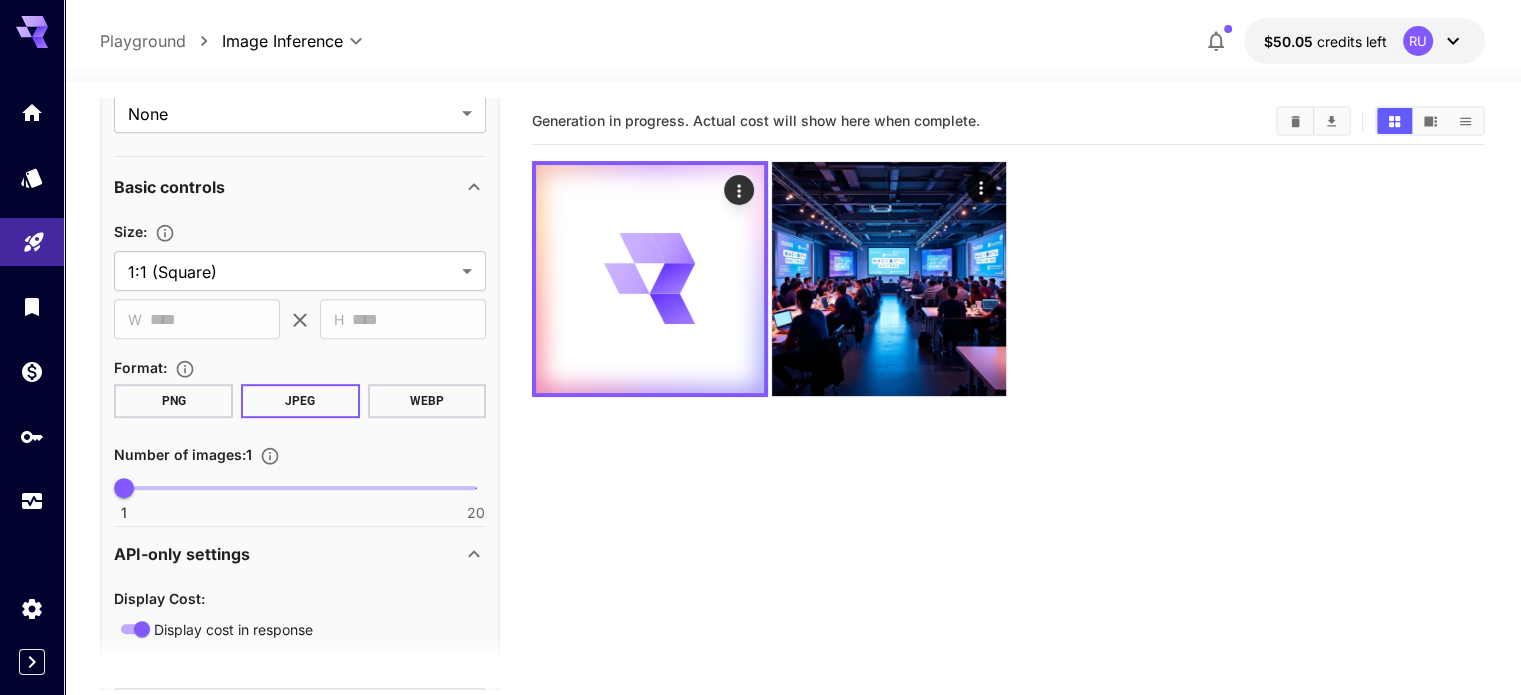 type on "*" 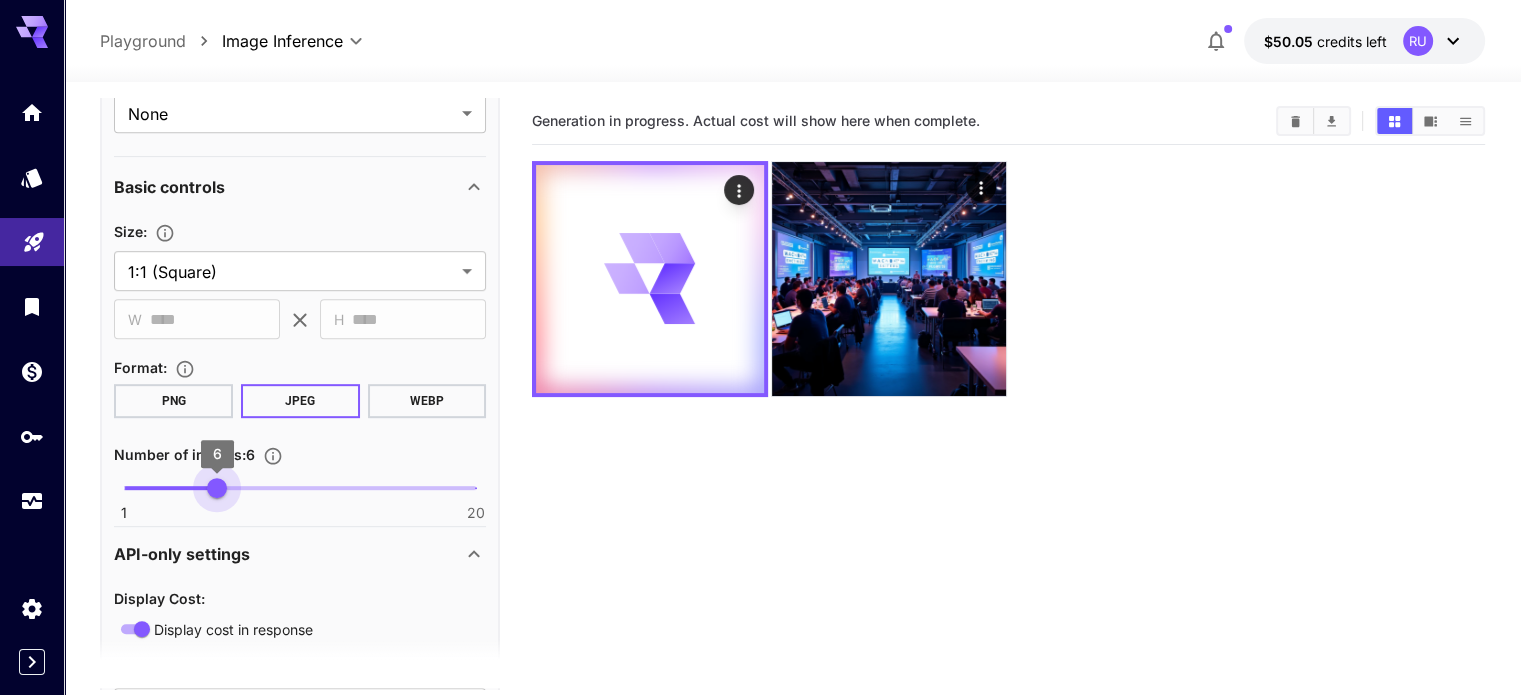 click on "1 20 6" at bounding box center (300, 488) 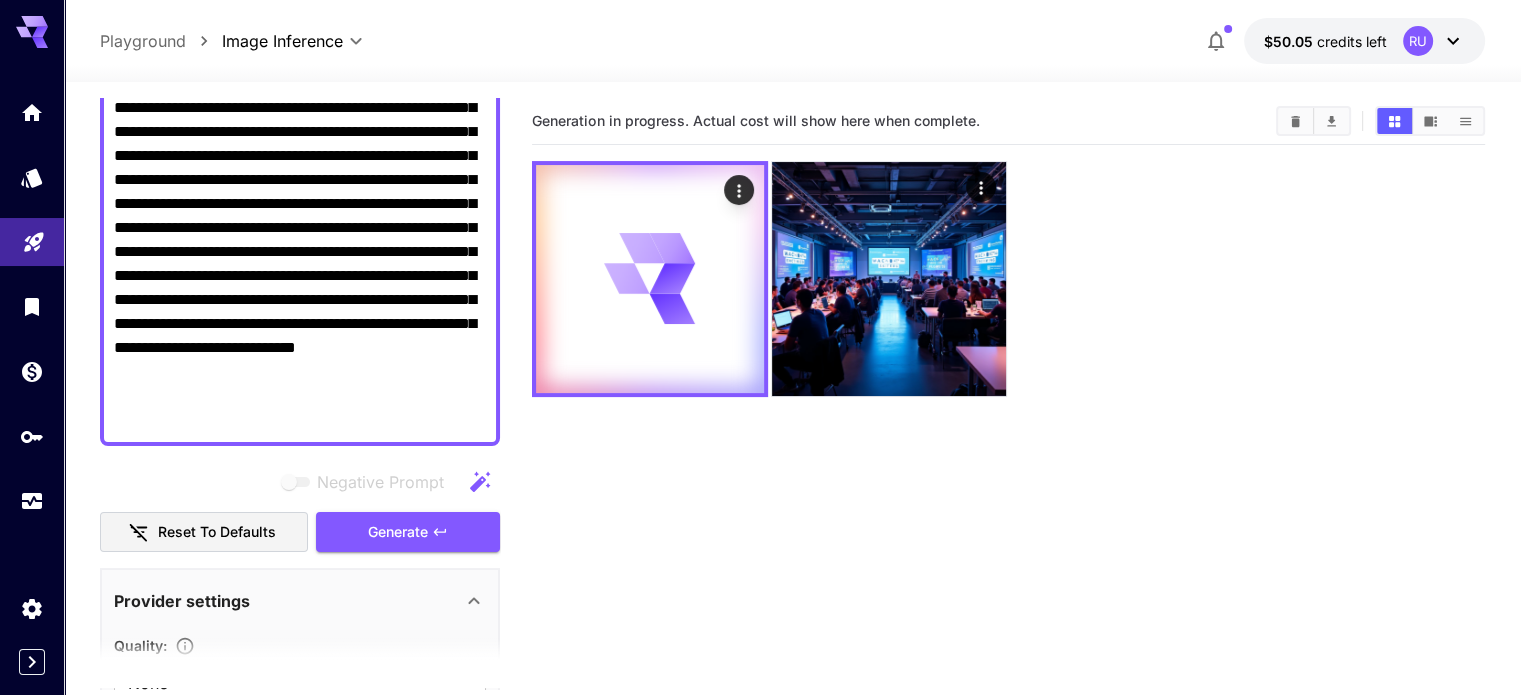 scroll, scrollTop: 298, scrollLeft: 0, axis: vertical 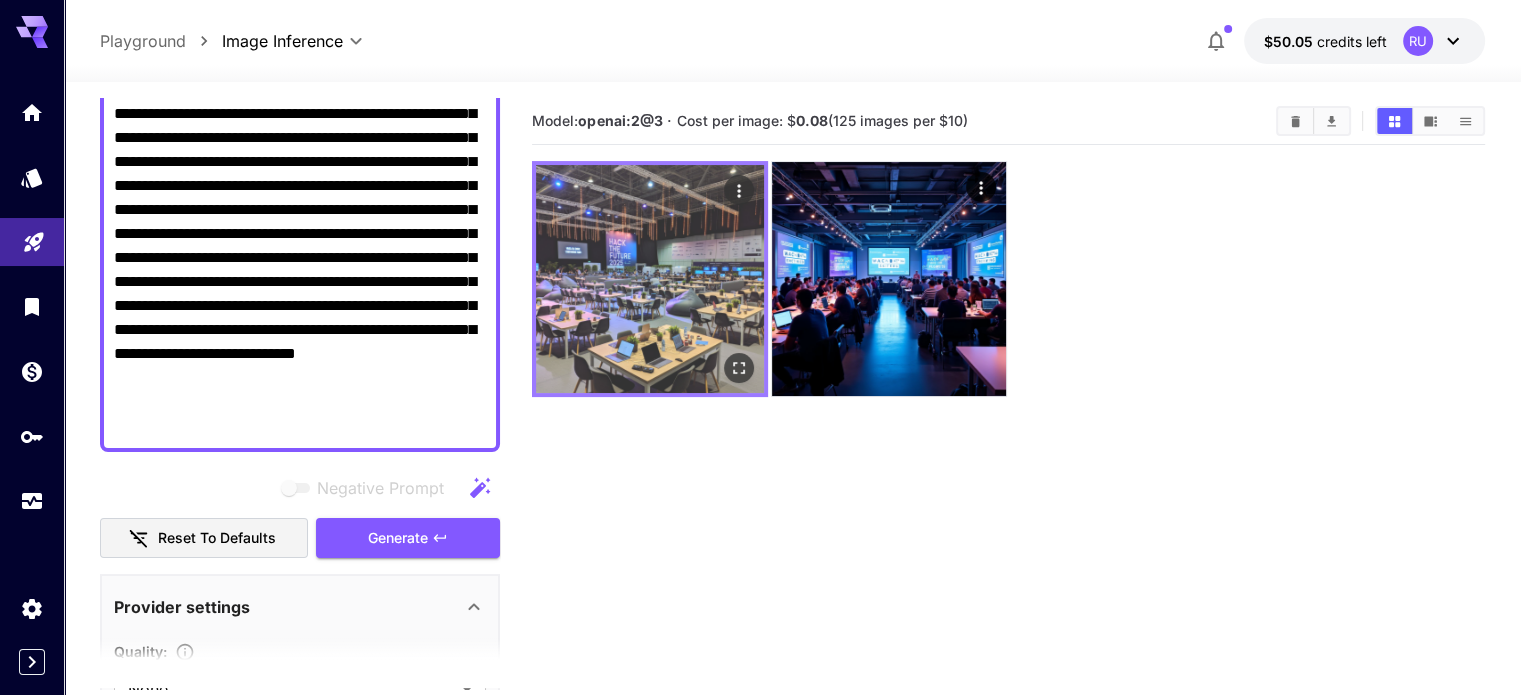 click at bounding box center [650, 279] 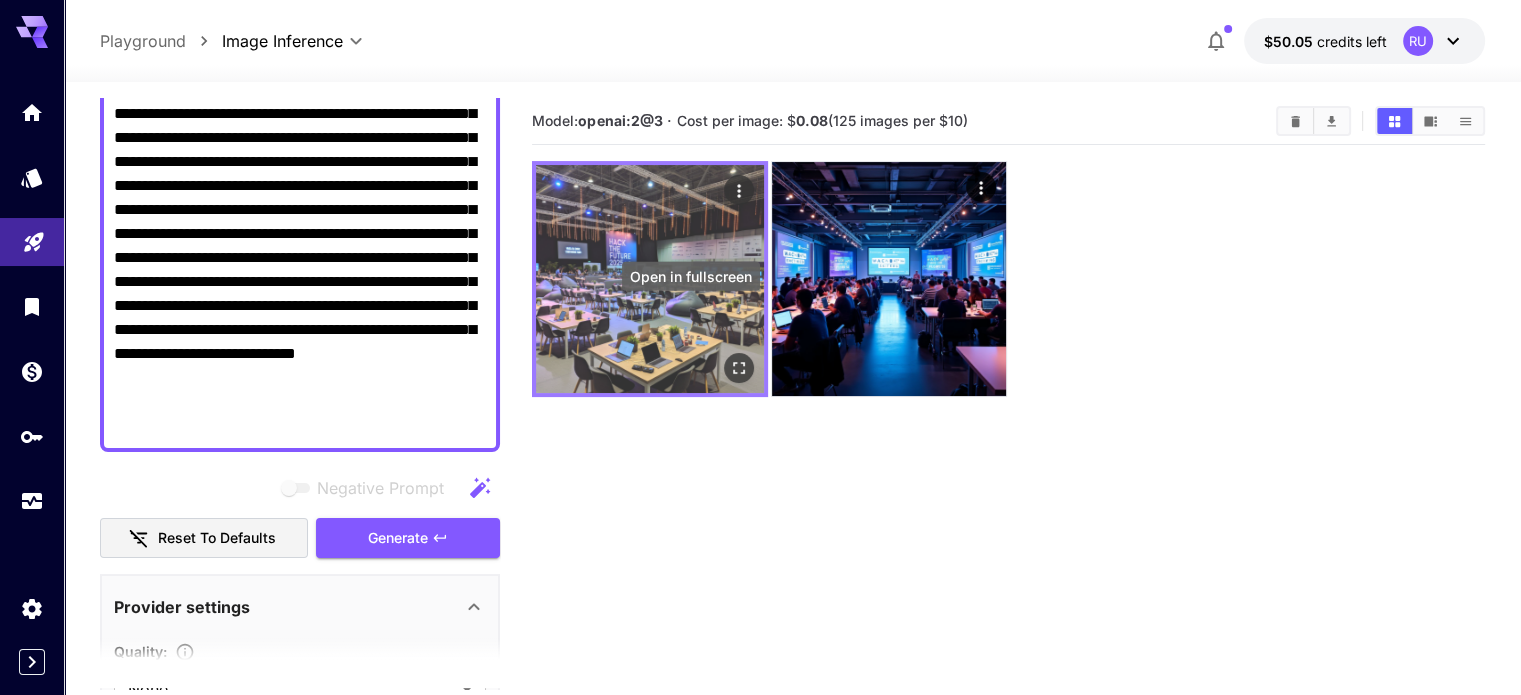 click 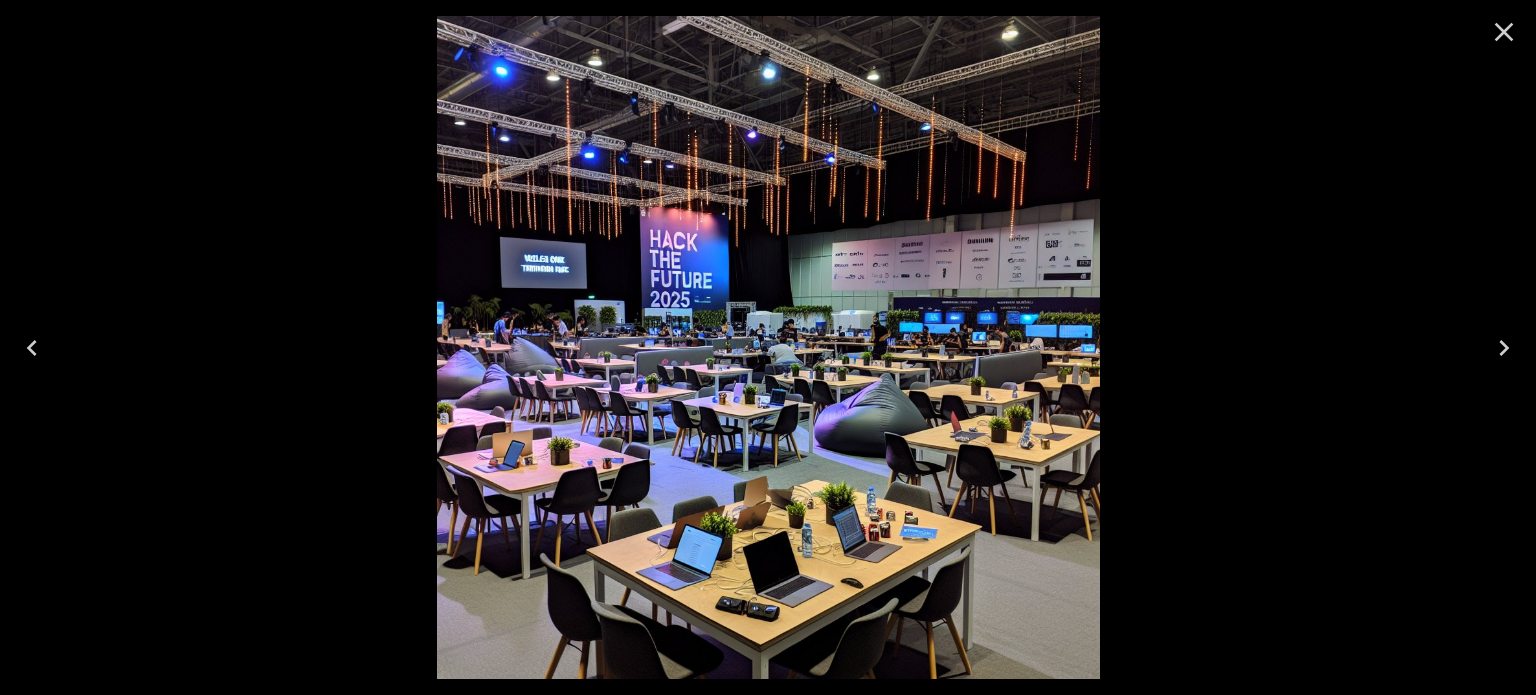 click 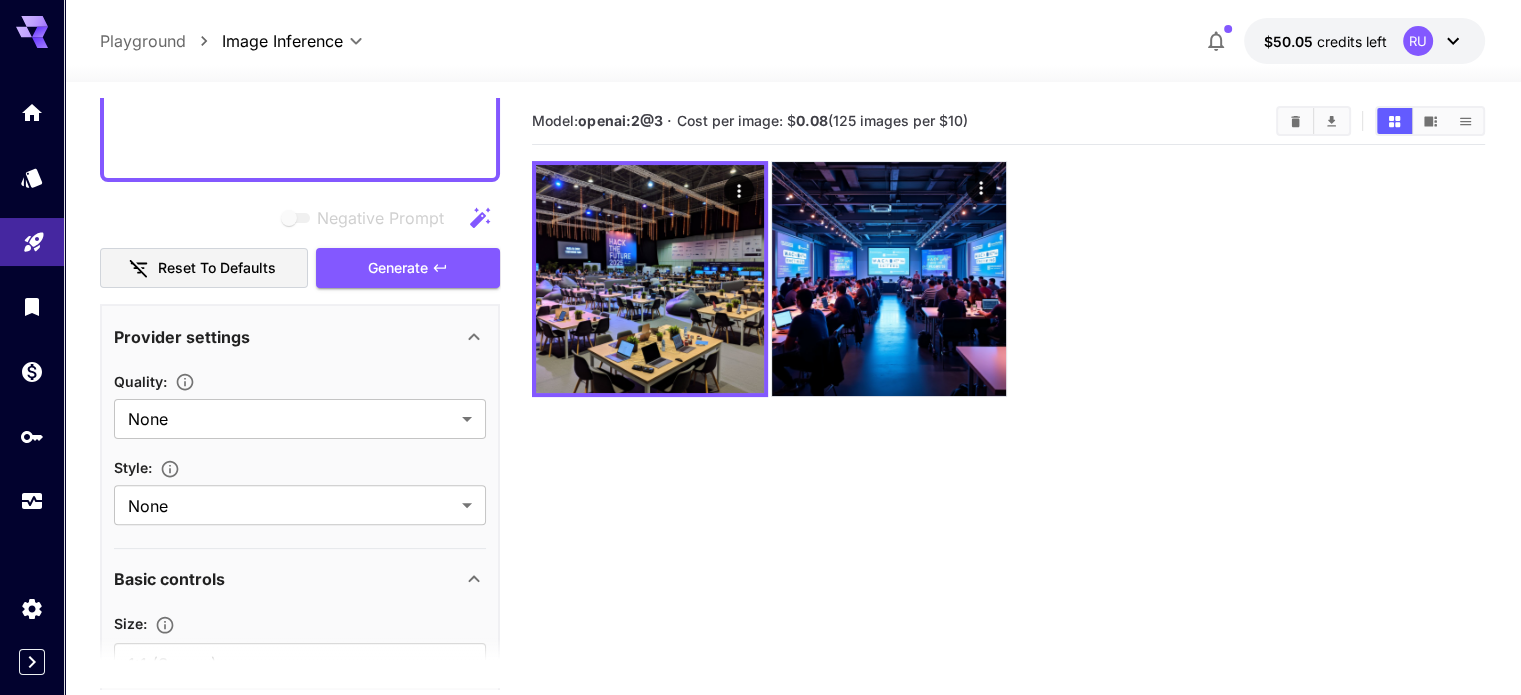 scroll, scrollTop: 571, scrollLeft: 0, axis: vertical 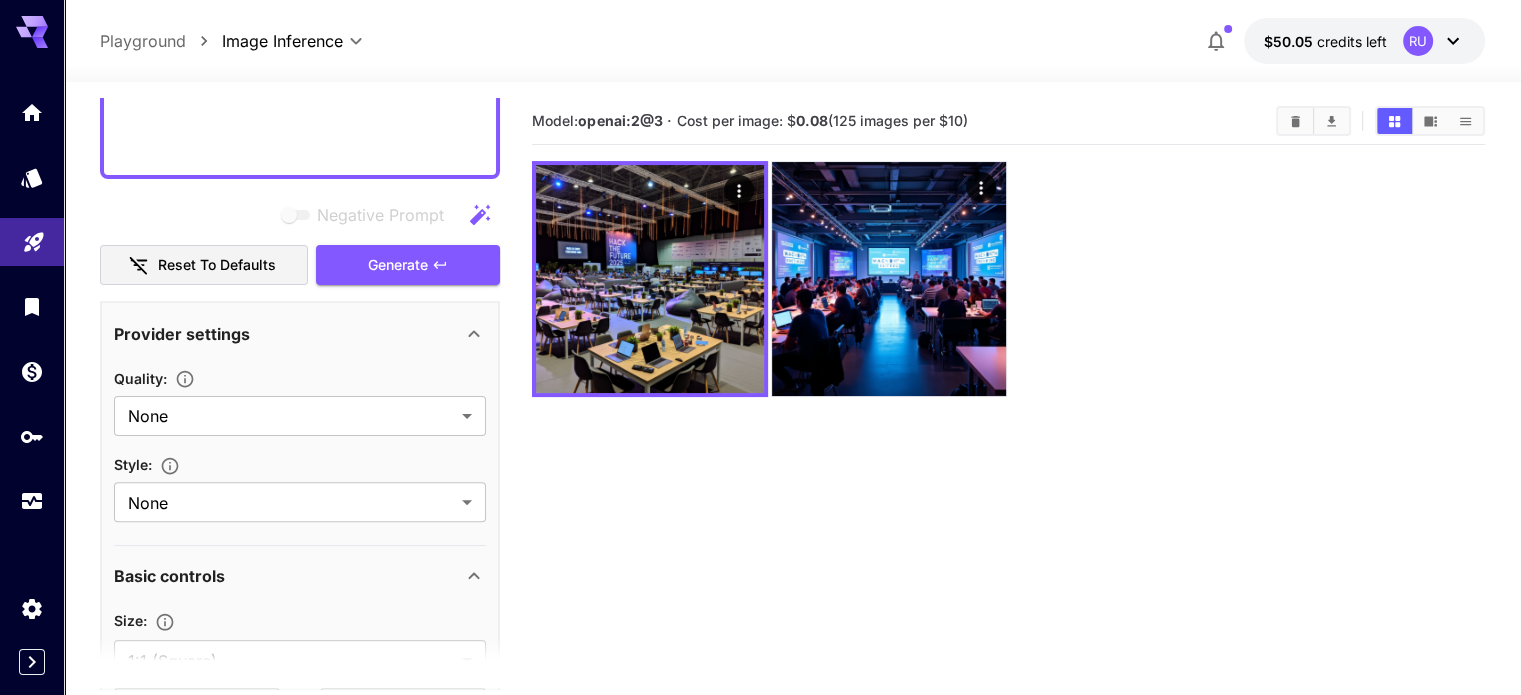 click on "**********" at bounding box center [300, -63] 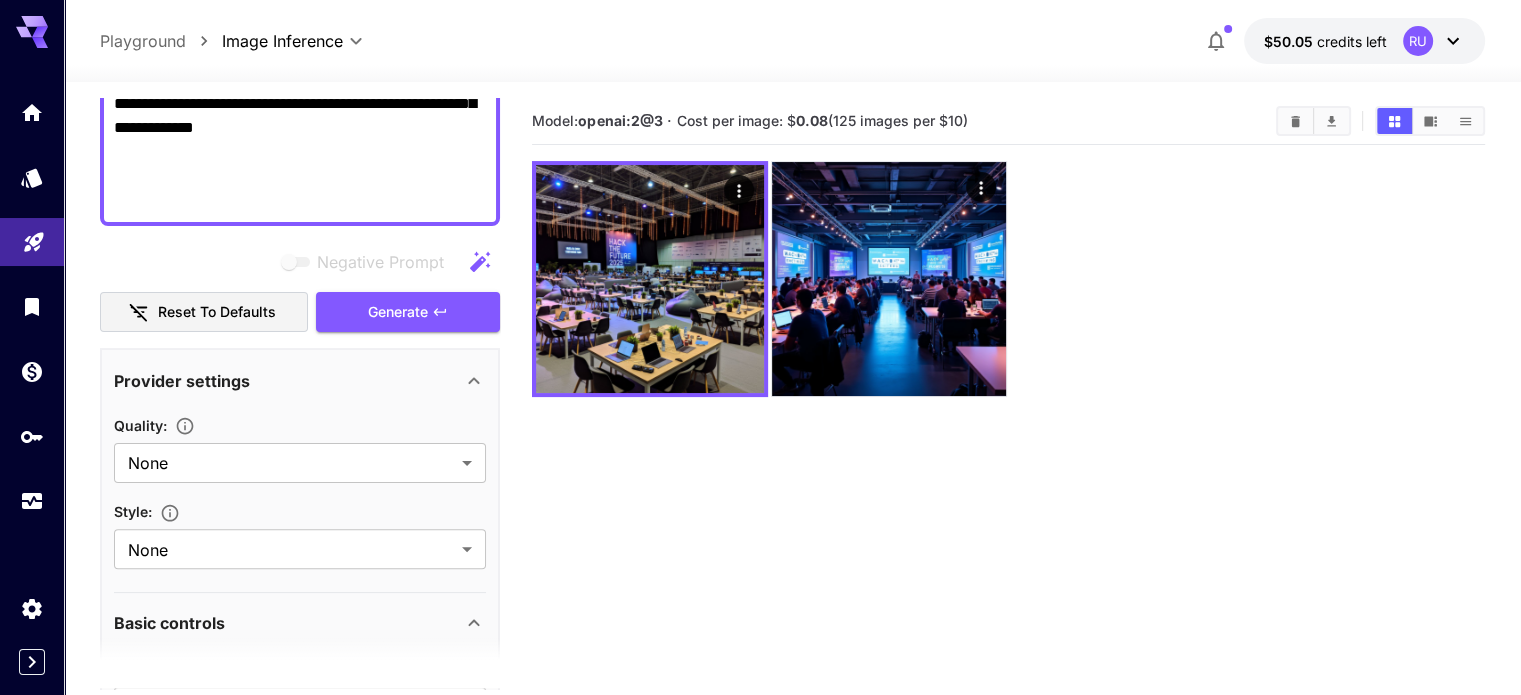 scroll, scrollTop: 498, scrollLeft: 0, axis: vertical 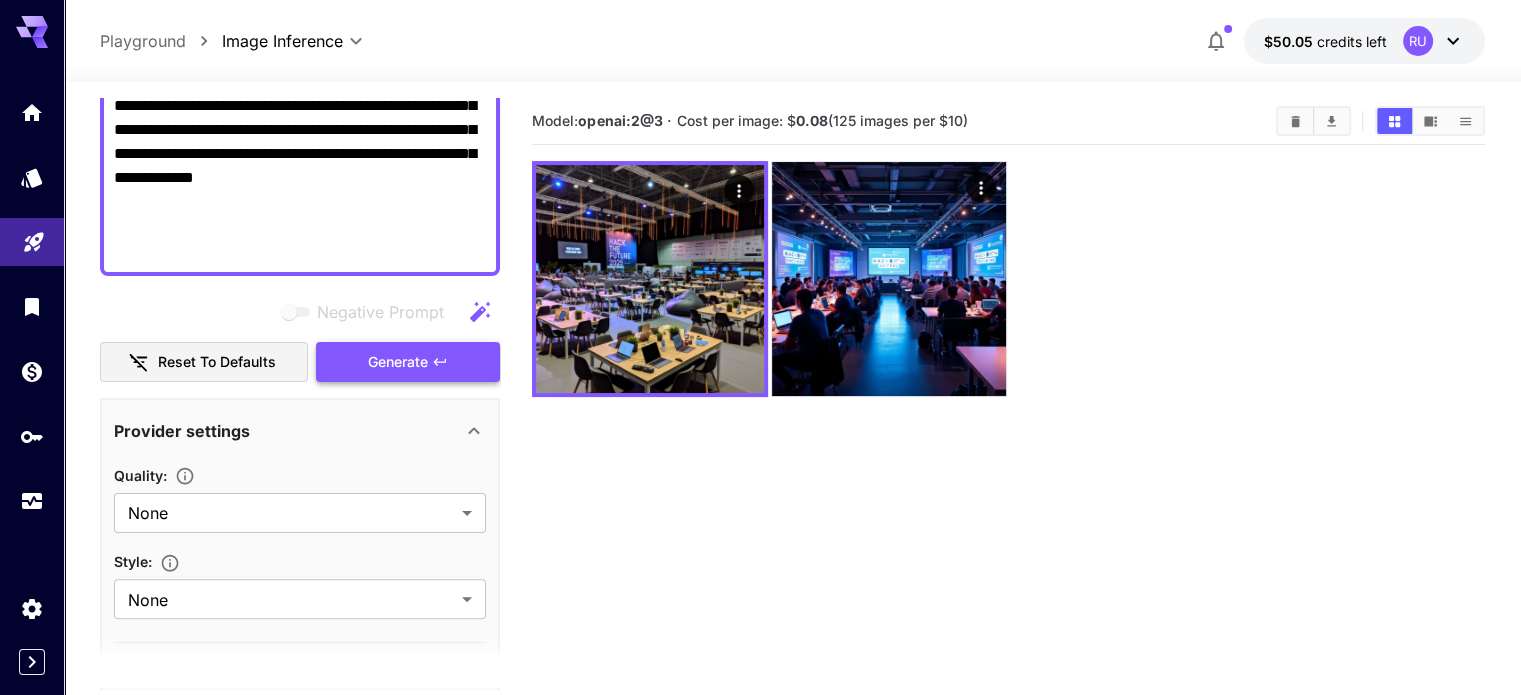type on "**********" 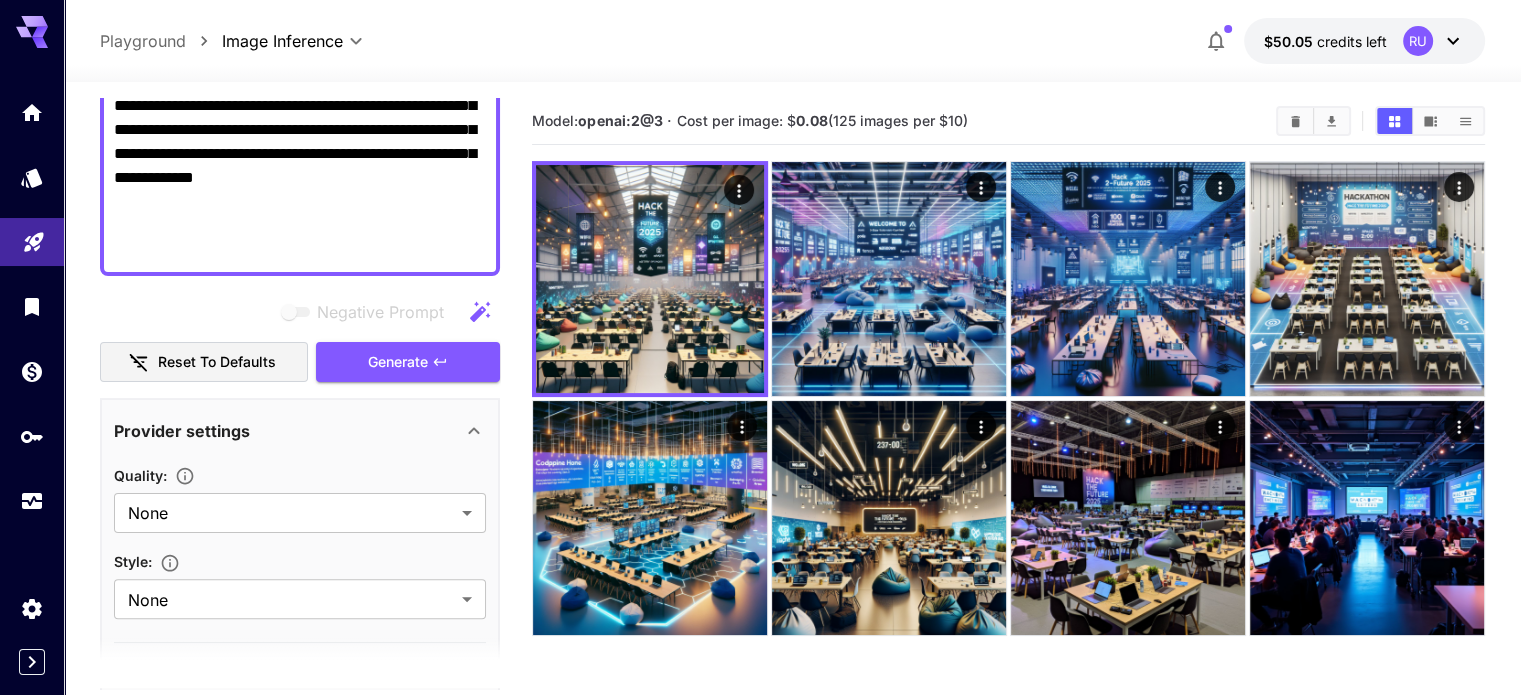 click at bounding box center (32, 24) 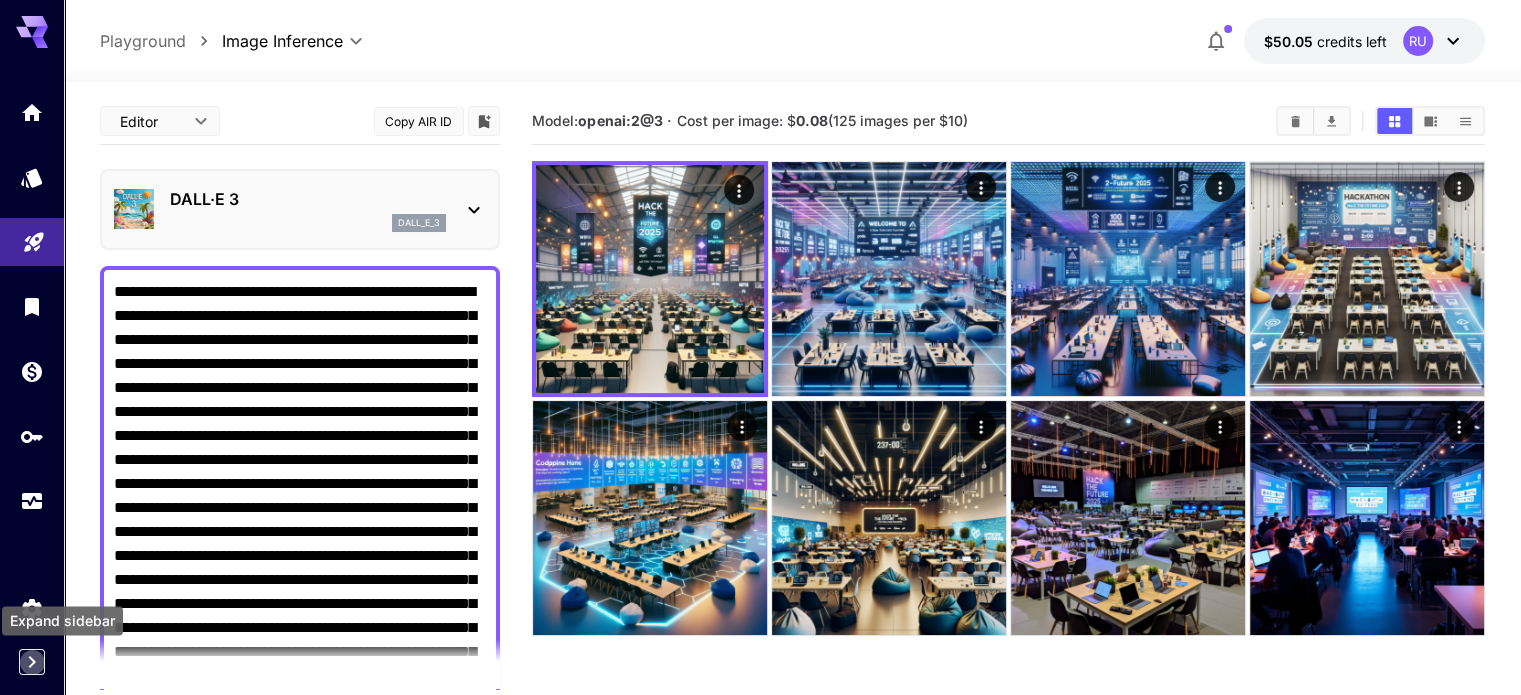 click 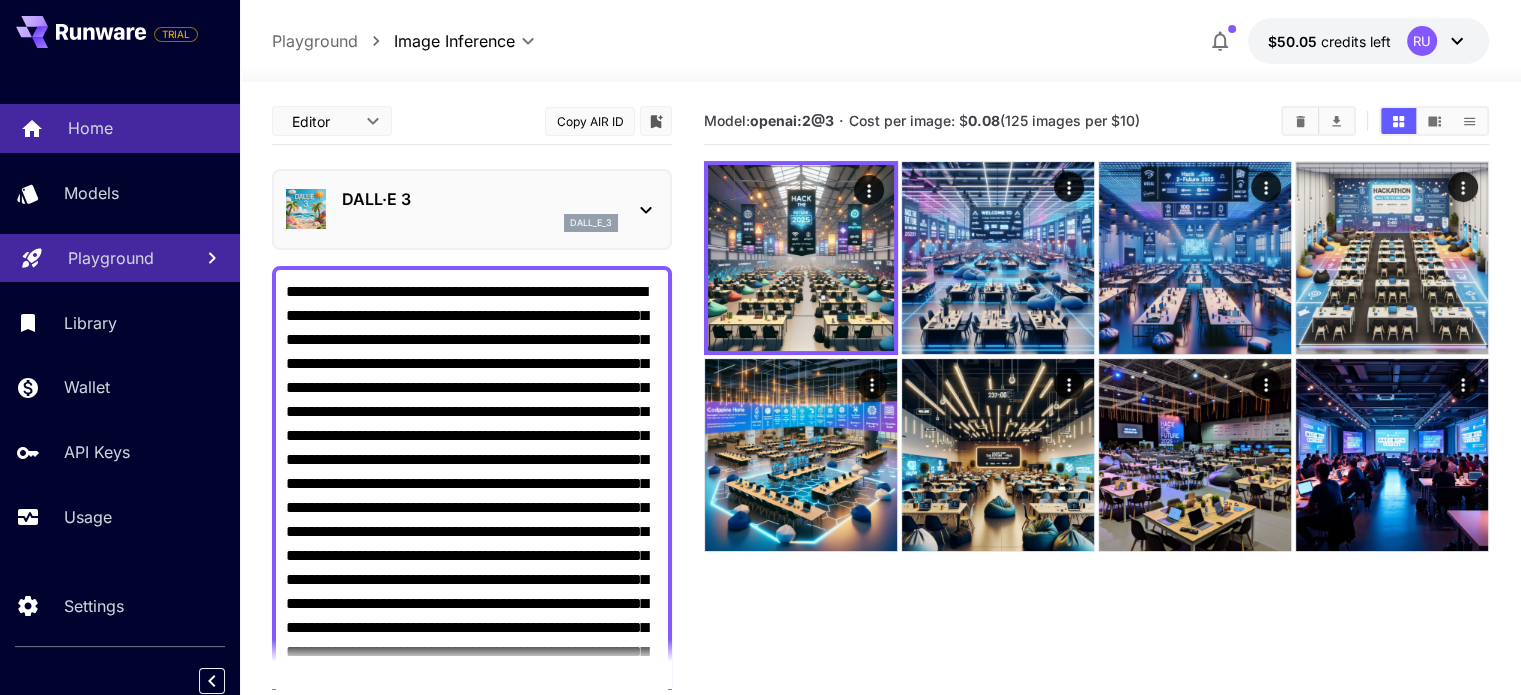 click on "Home" at bounding box center (120, 128) 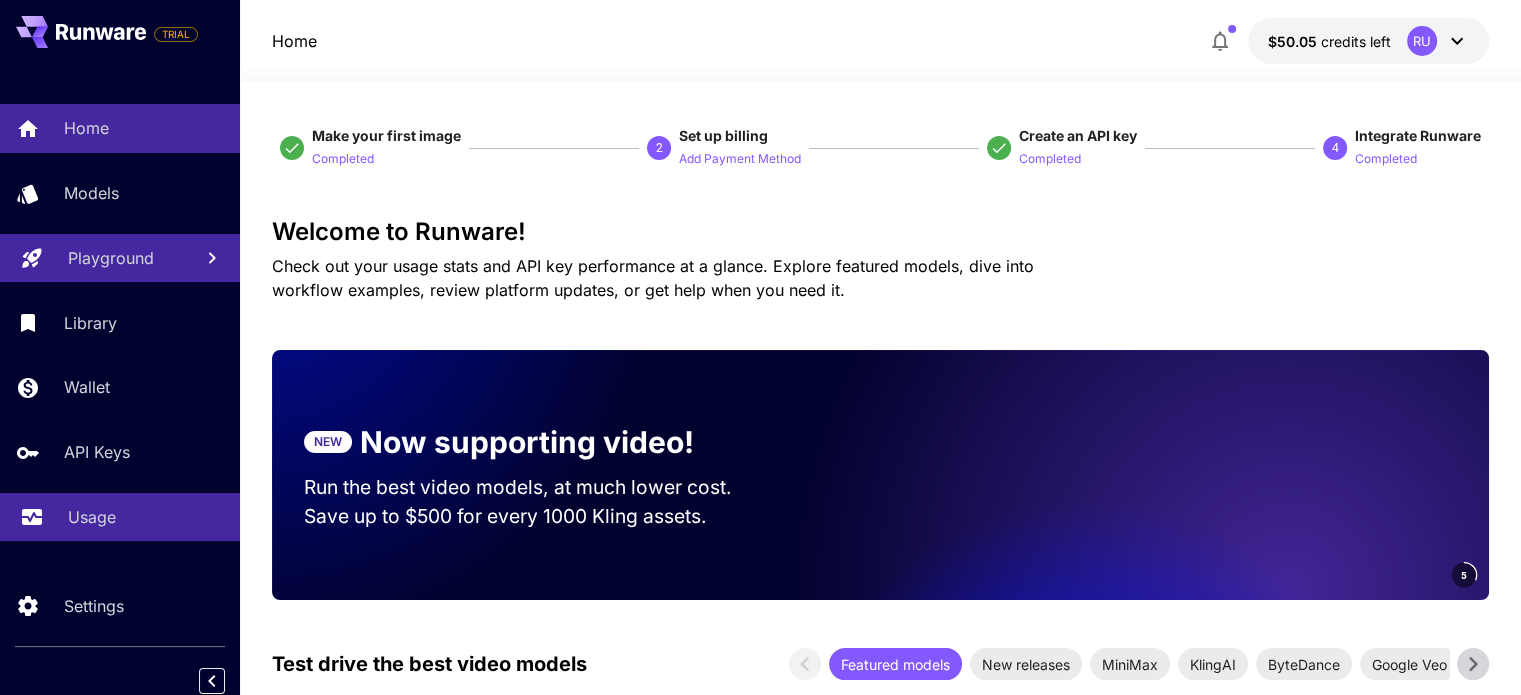 click on "Usage" at bounding box center (146, 517) 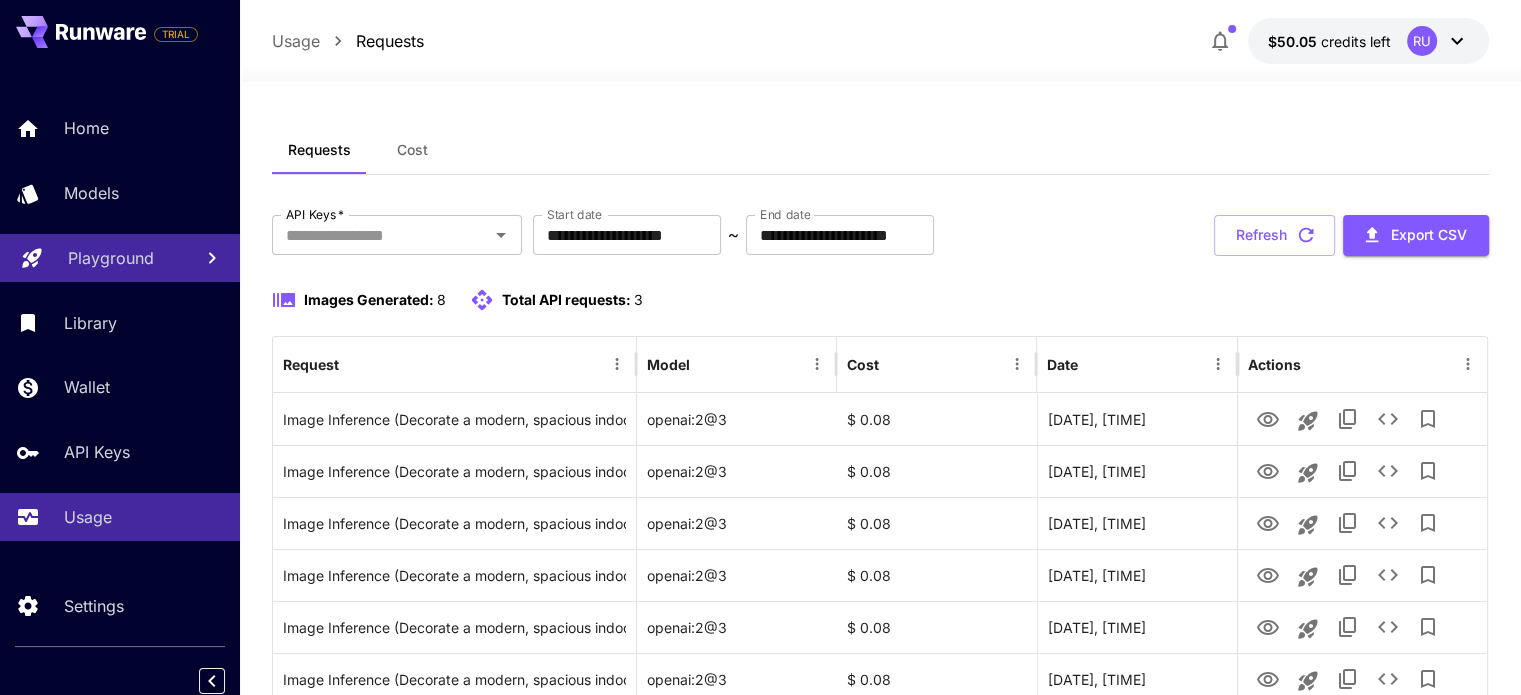 scroll, scrollTop: 226, scrollLeft: 0, axis: vertical 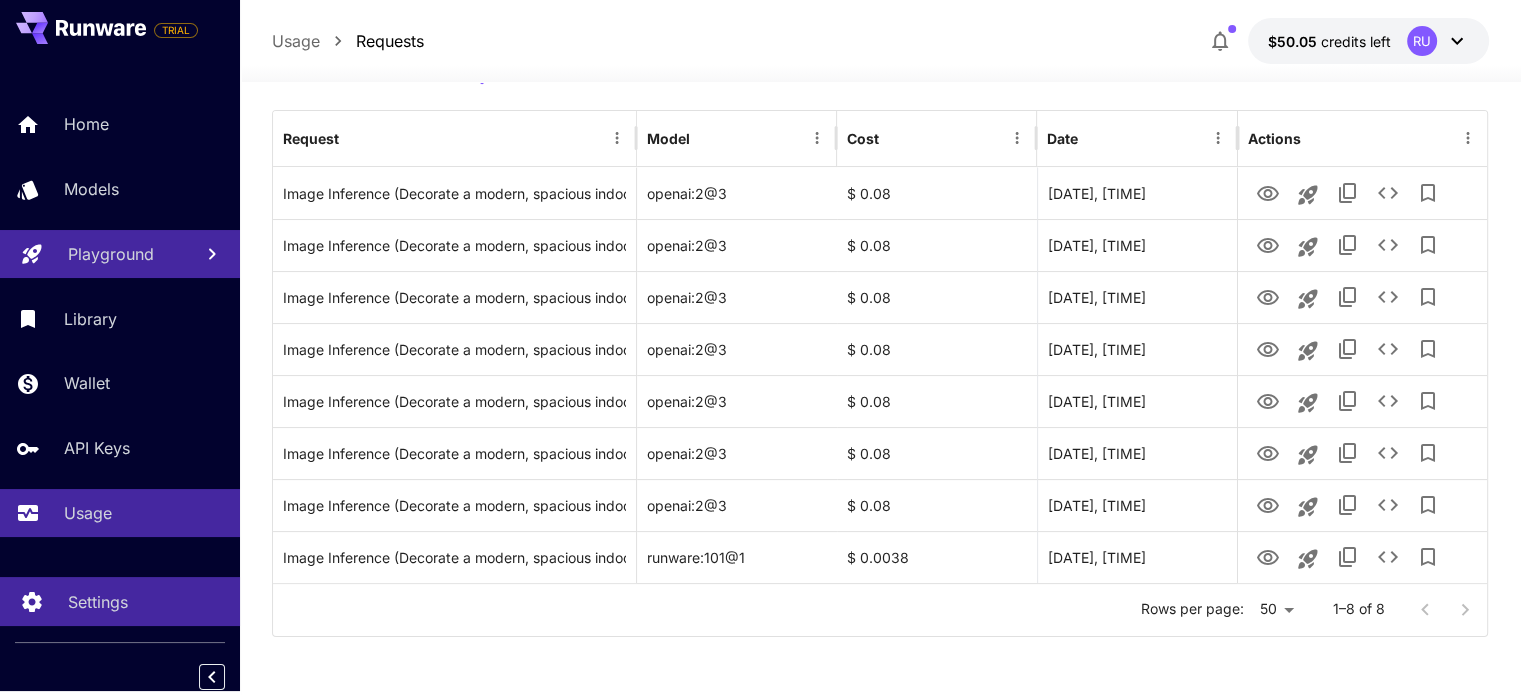 click on "Settings" at bounding box center (98, 602) 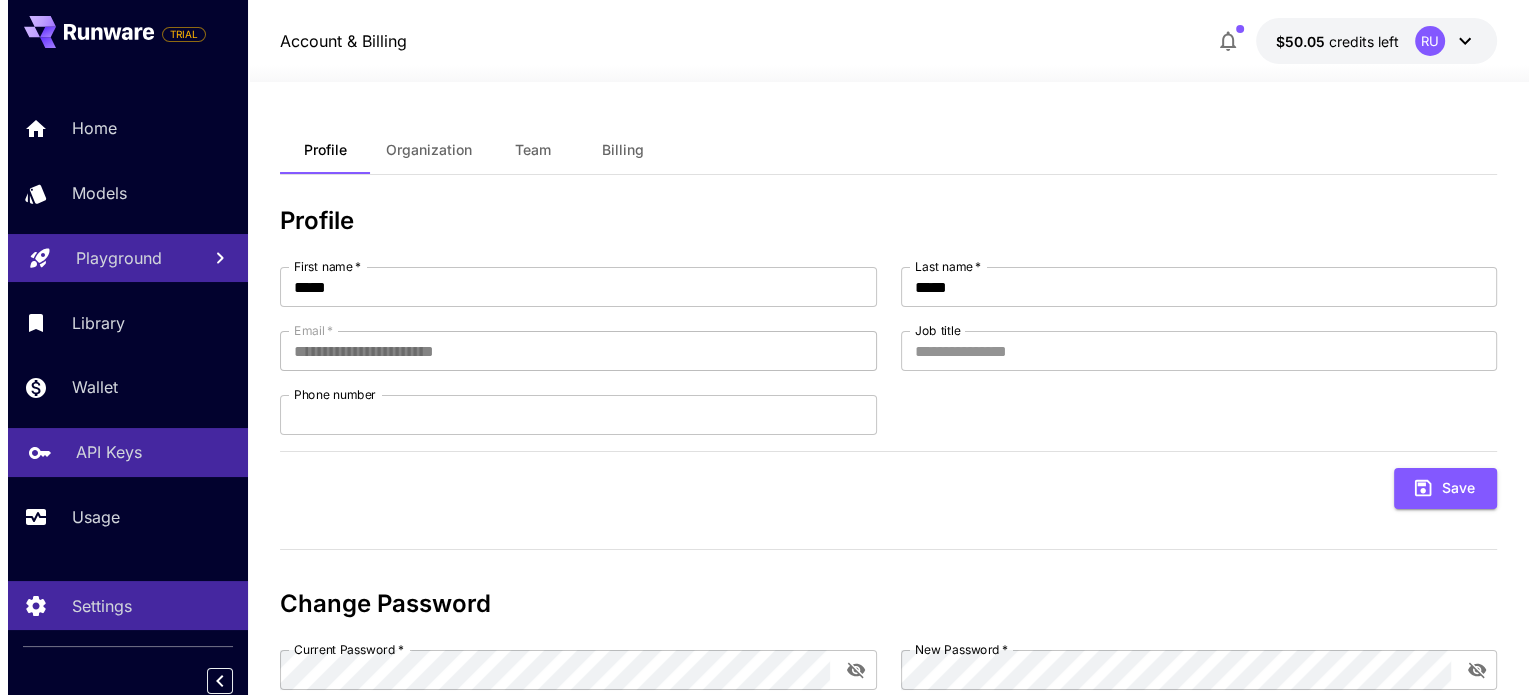 scroll, scrollTop: 8, scrollLeft: 0, axis: vertical 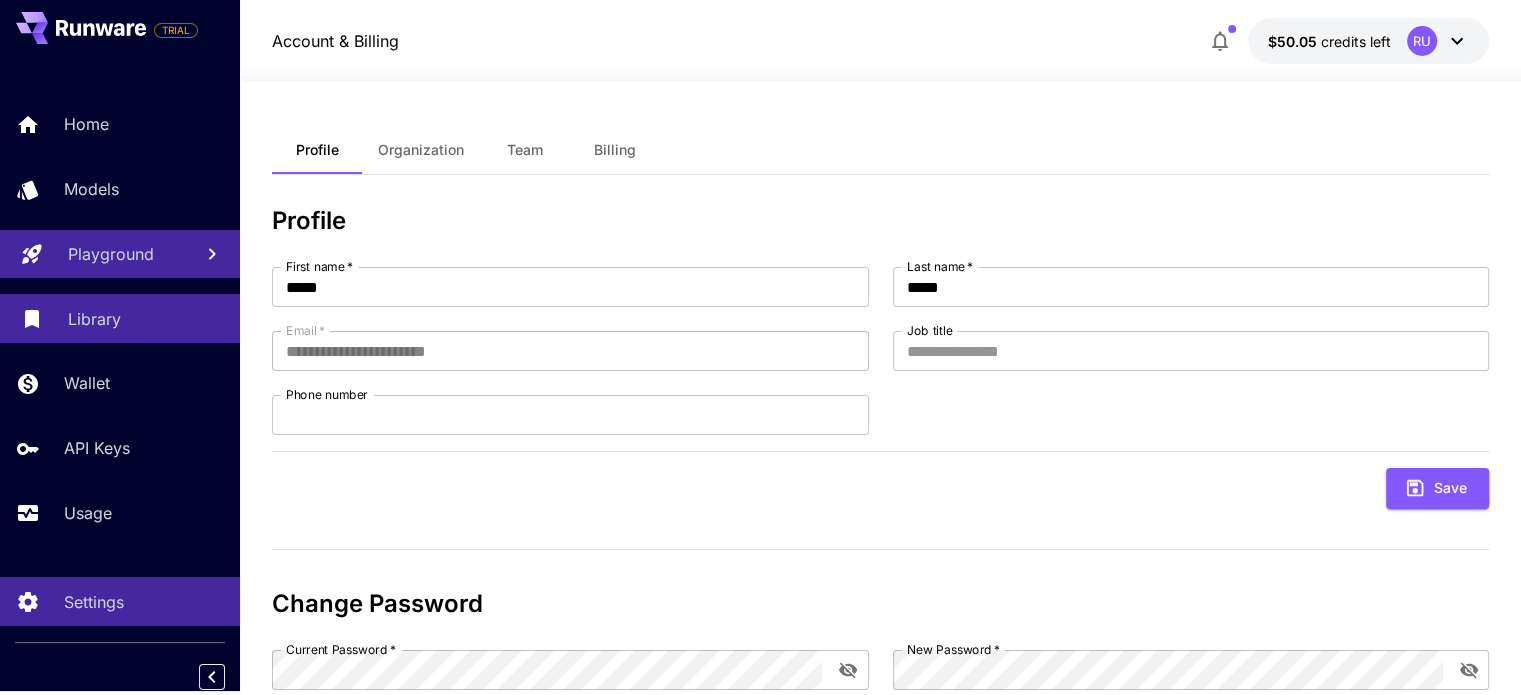 click on "Library" at bounding box center [146, 319] 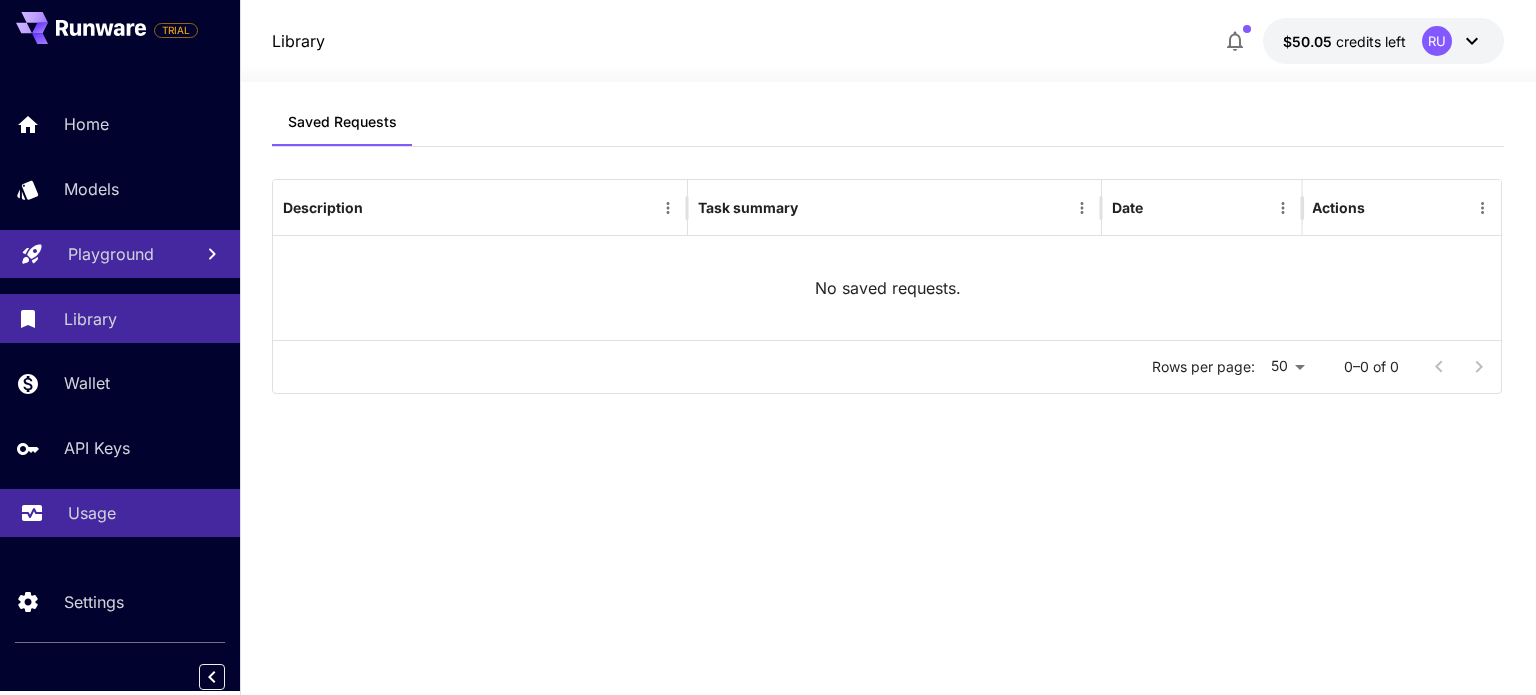 click on "Usage" at bounding box center (92, 513) 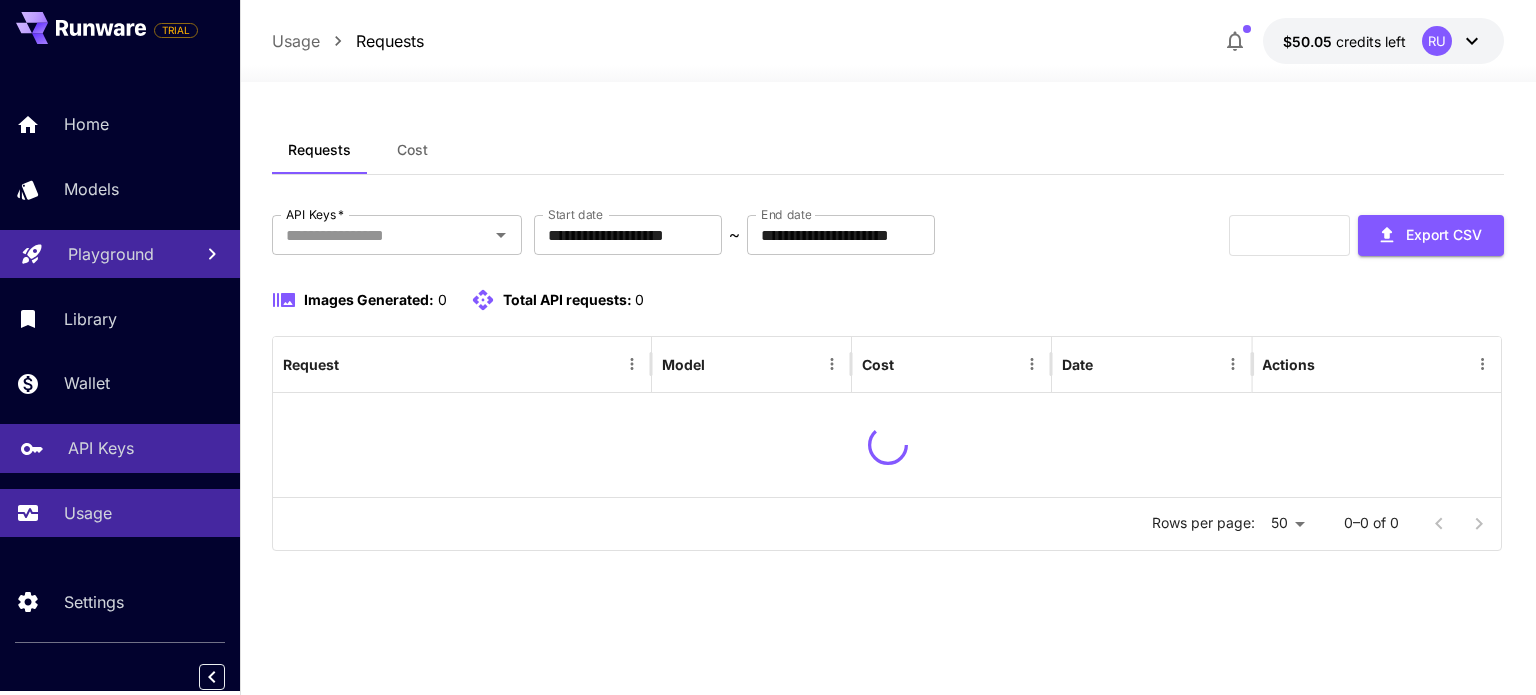 click on "API Keys" at bounding box center [101, 448] 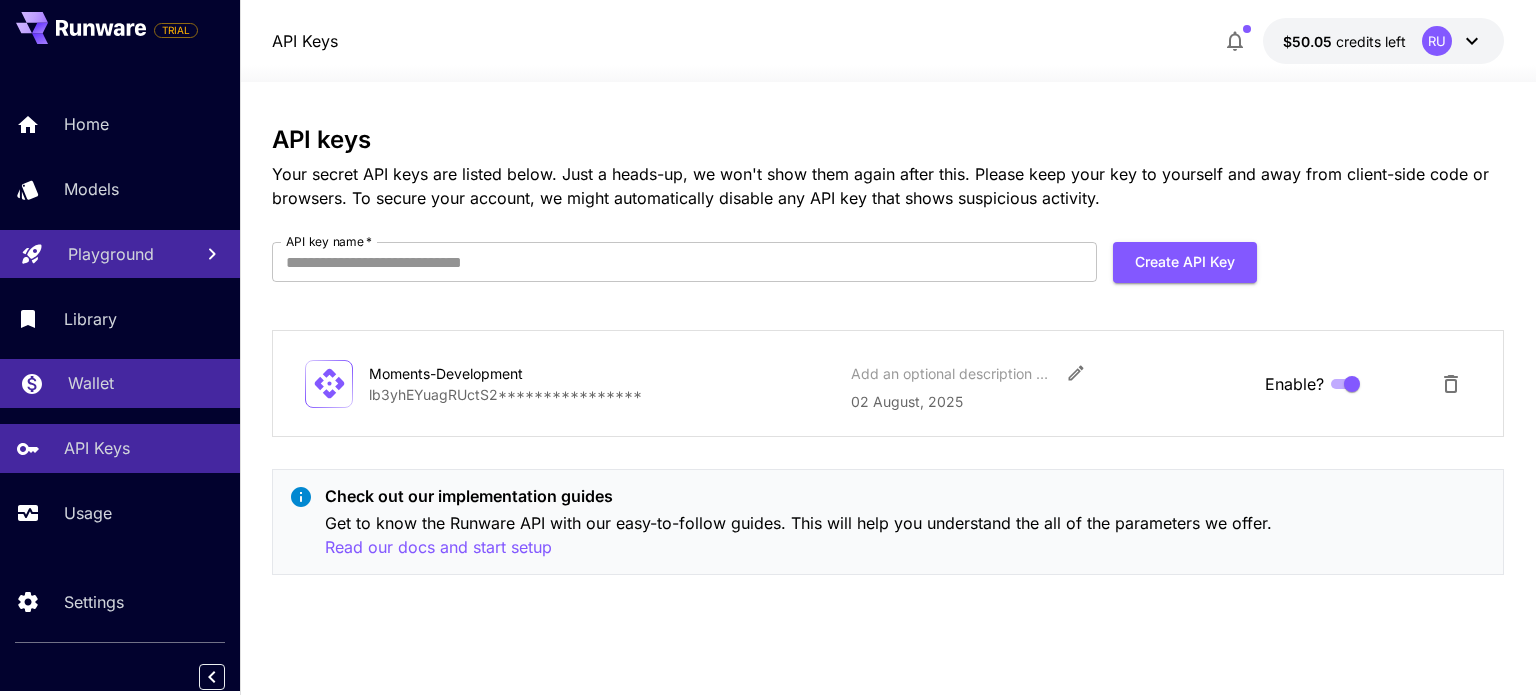 click on "Wallet" at bounding box center (146, 383) 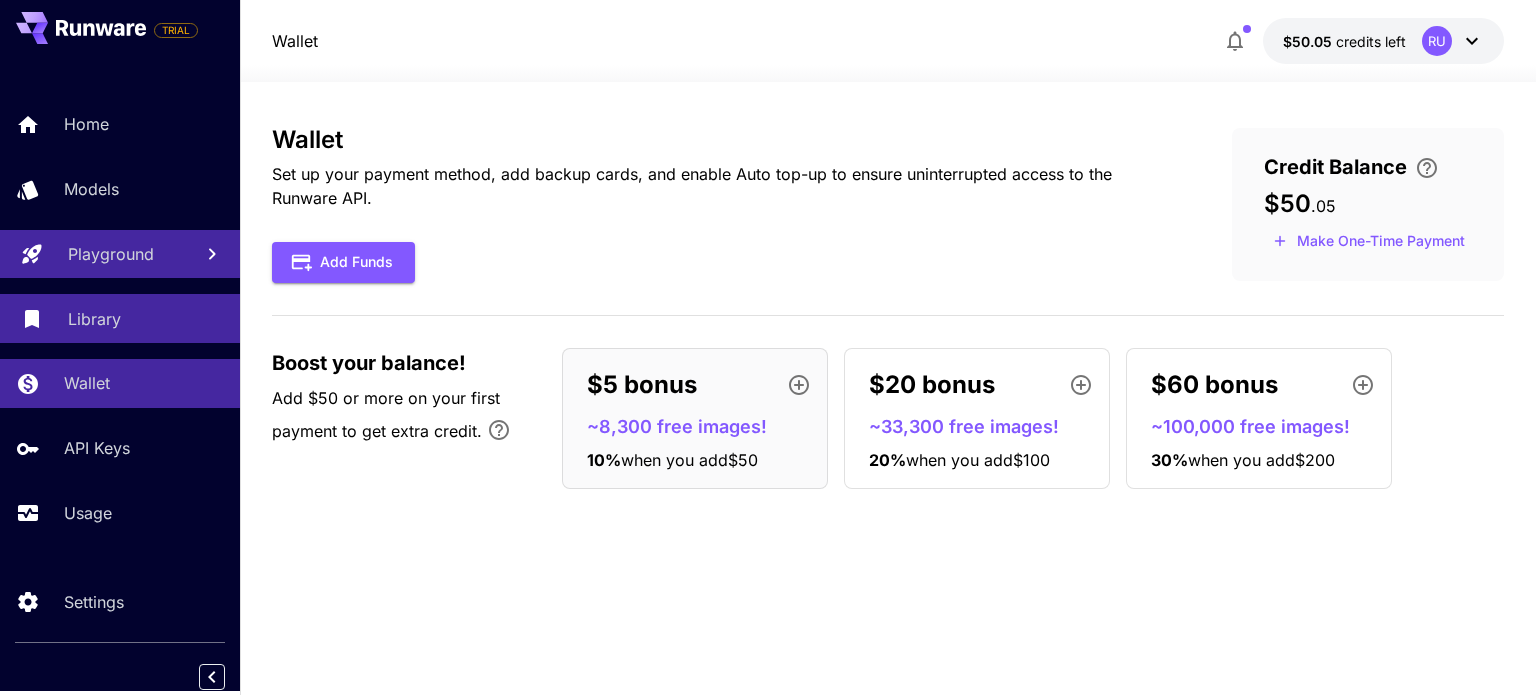 click on "Library" at bounding box center [146, 319] 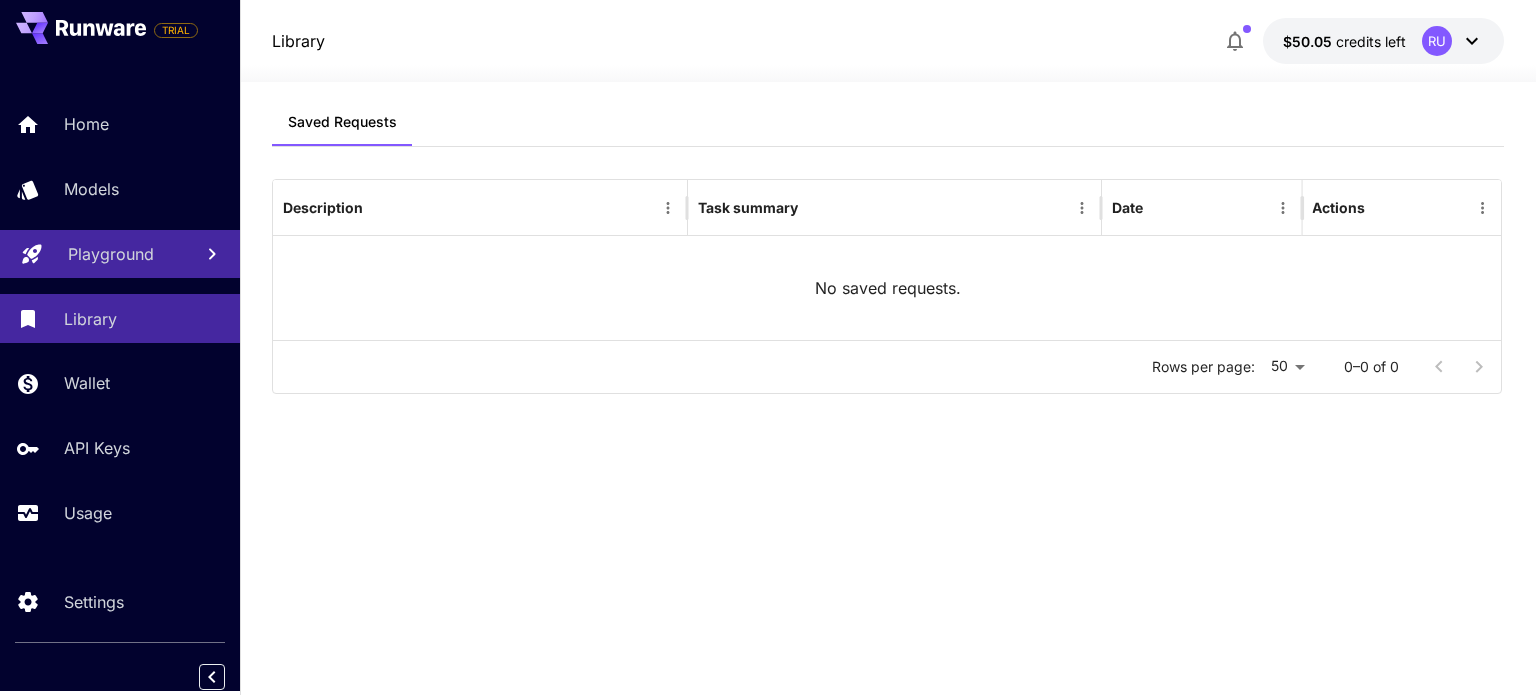click on "Home Models Playground Library Wallet API Keys Usage" at bounding box center (120, 318) 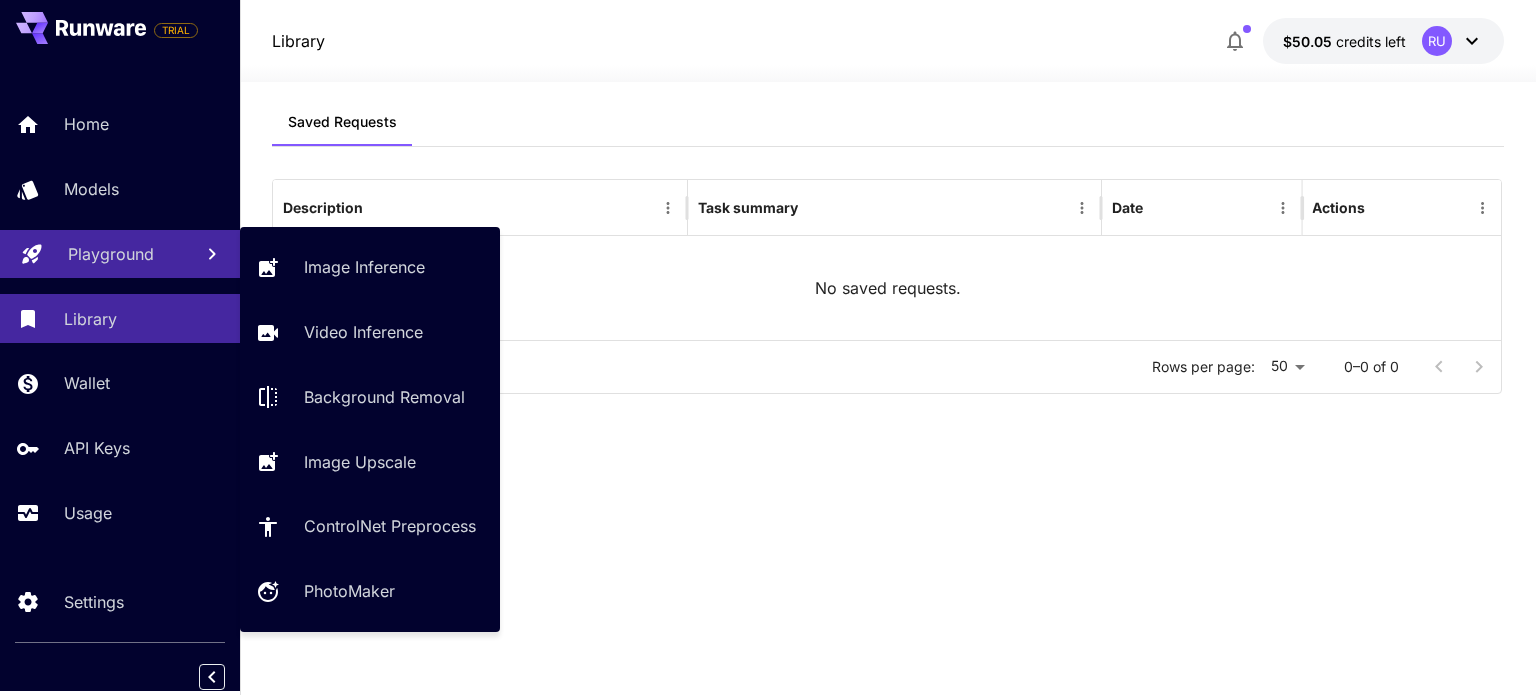 click on "Playground" at bounding box center (122, 254) 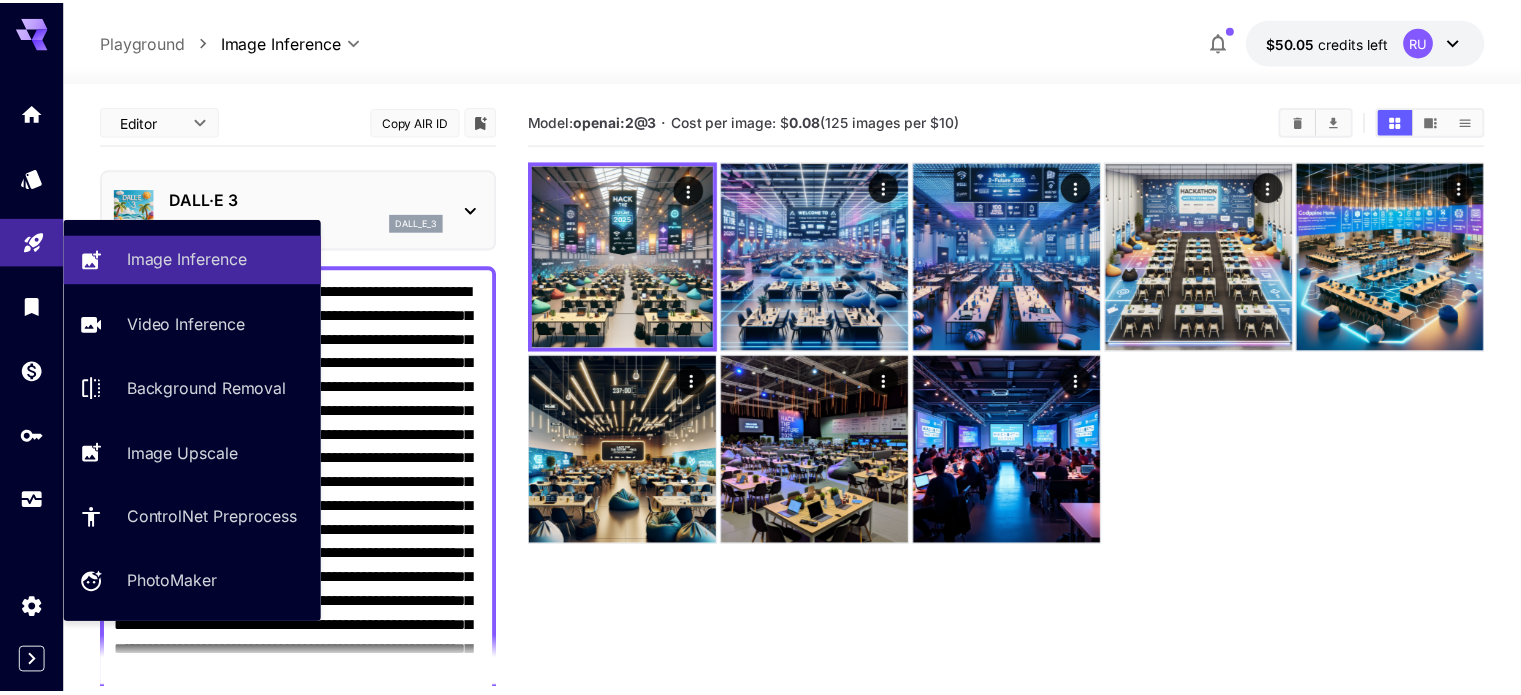 scroll, scrollTop: 0, scrollLeft: 0, axis: both 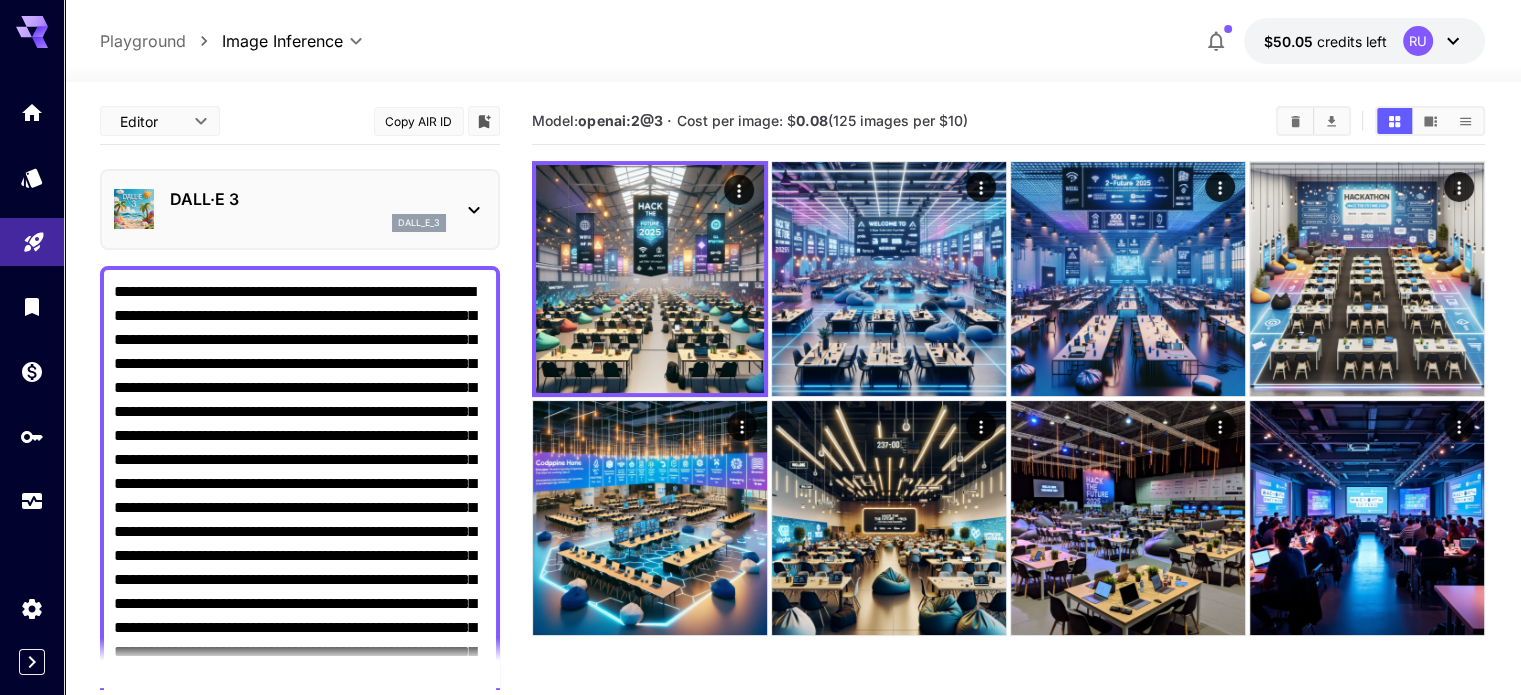 click 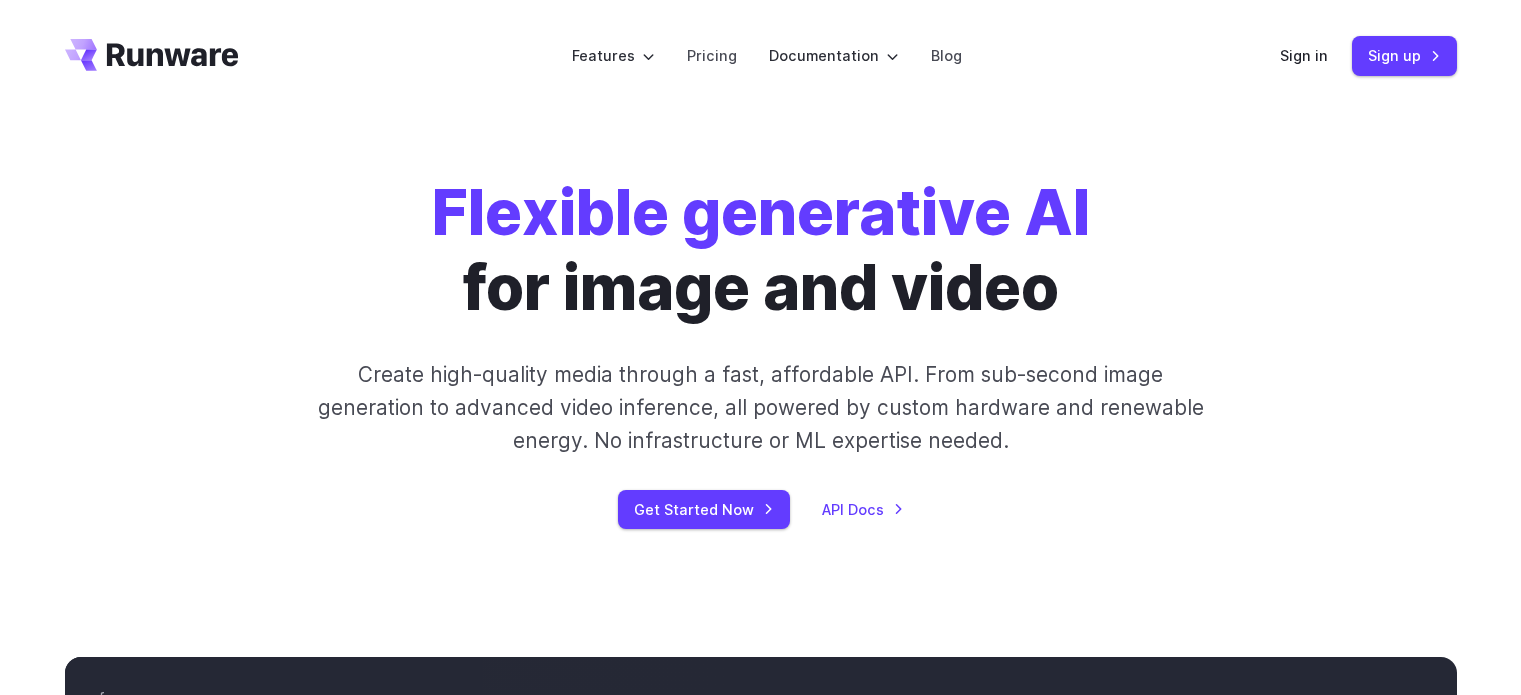 scroll, scrollTop: 0, scrollLeft: 0, axis: both 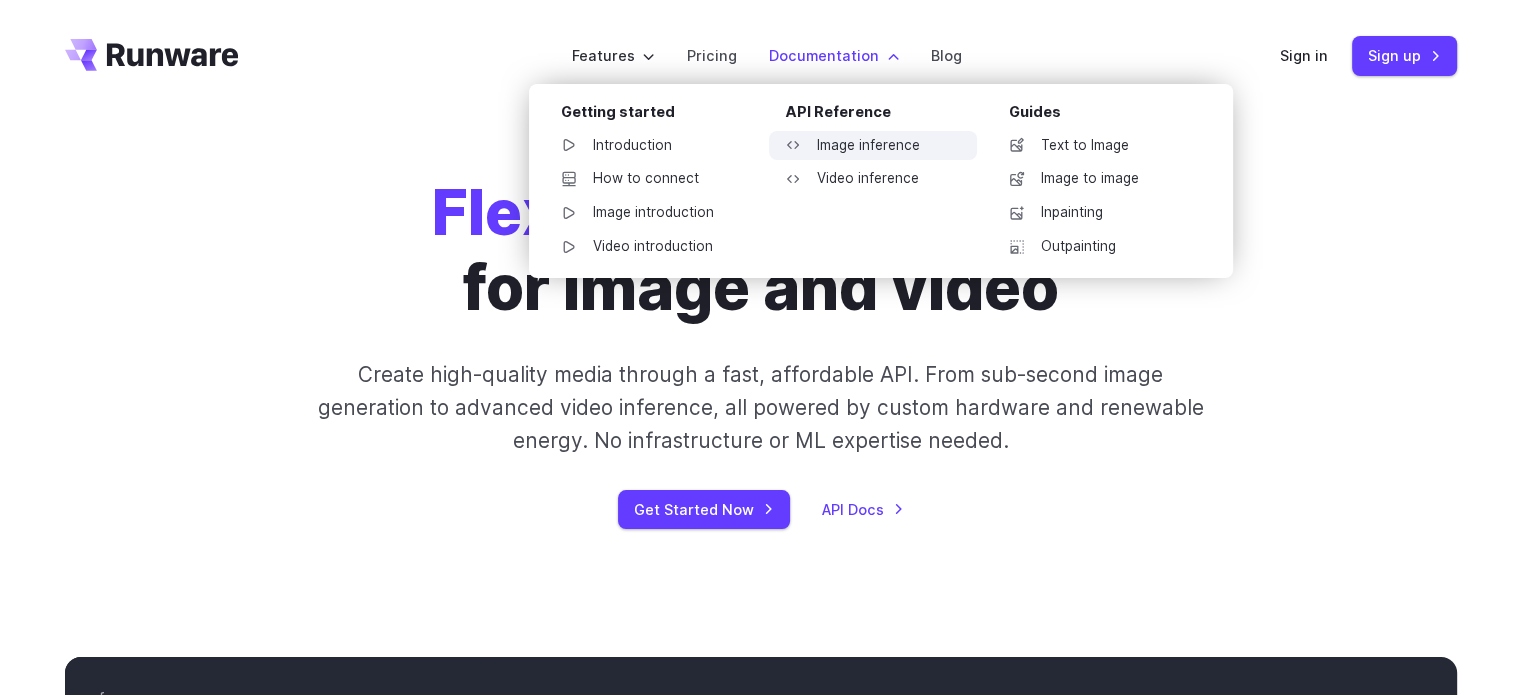 click on "Image inference" at bounding box center (873, 146) 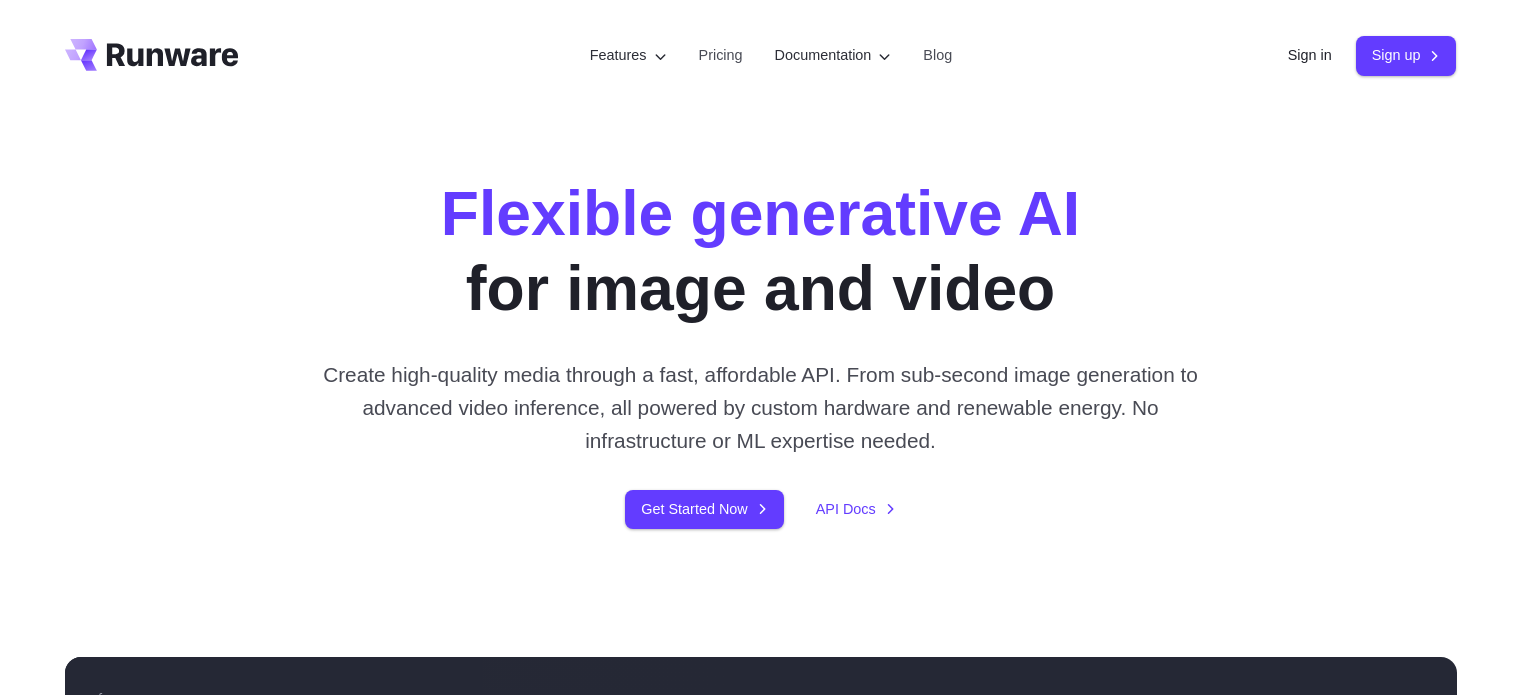 scroll, scrollTop: 0, scrollLeft: 0, axis: both 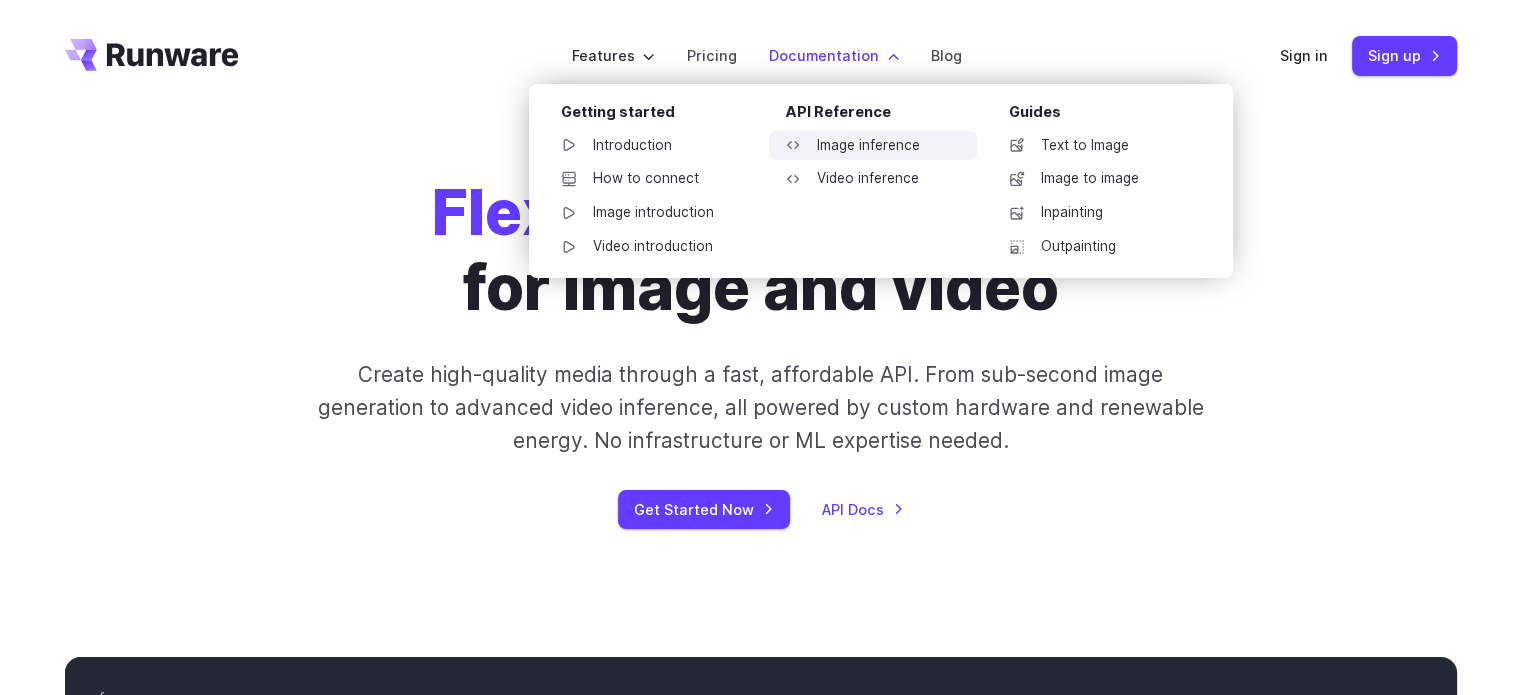 click on "Image inference" at bounding box center [873, 146] 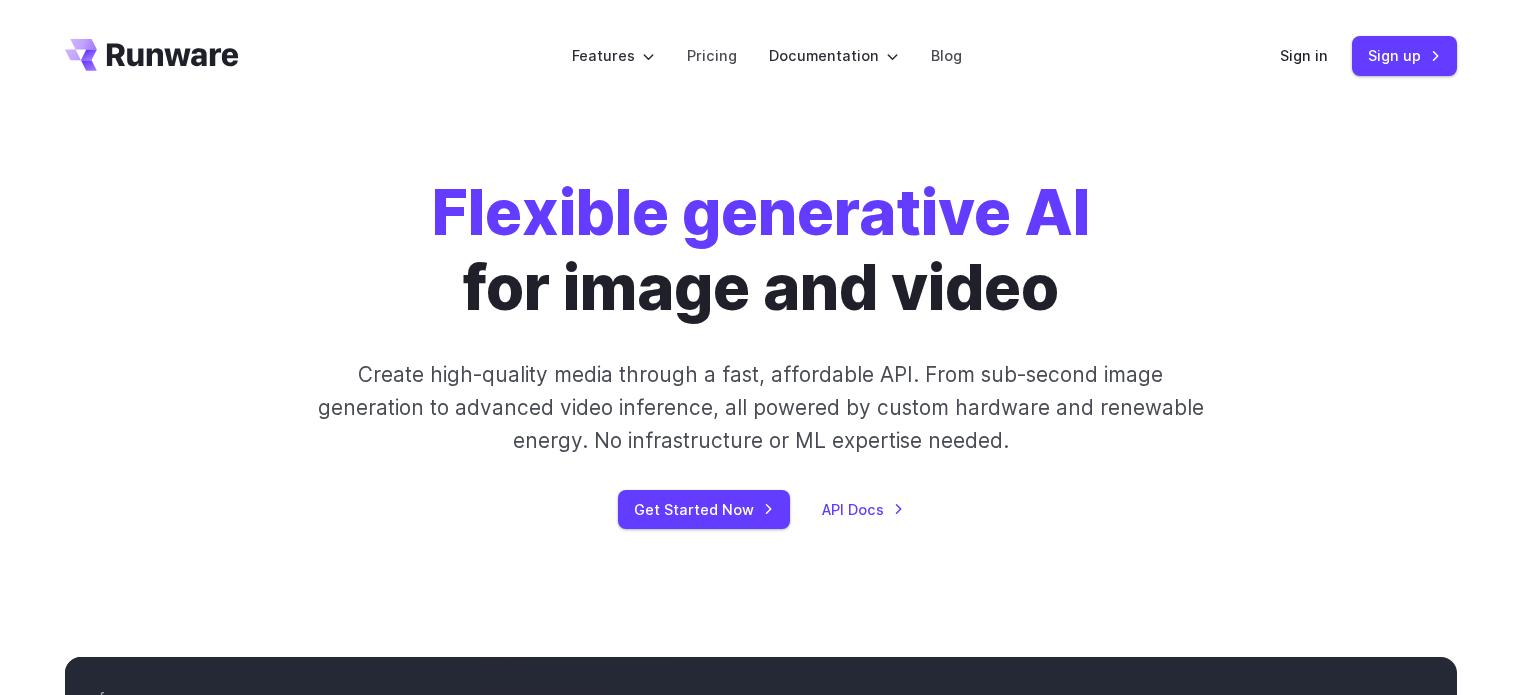 scroll, scrollTop: 0, scrollLeft: 0, axis: both 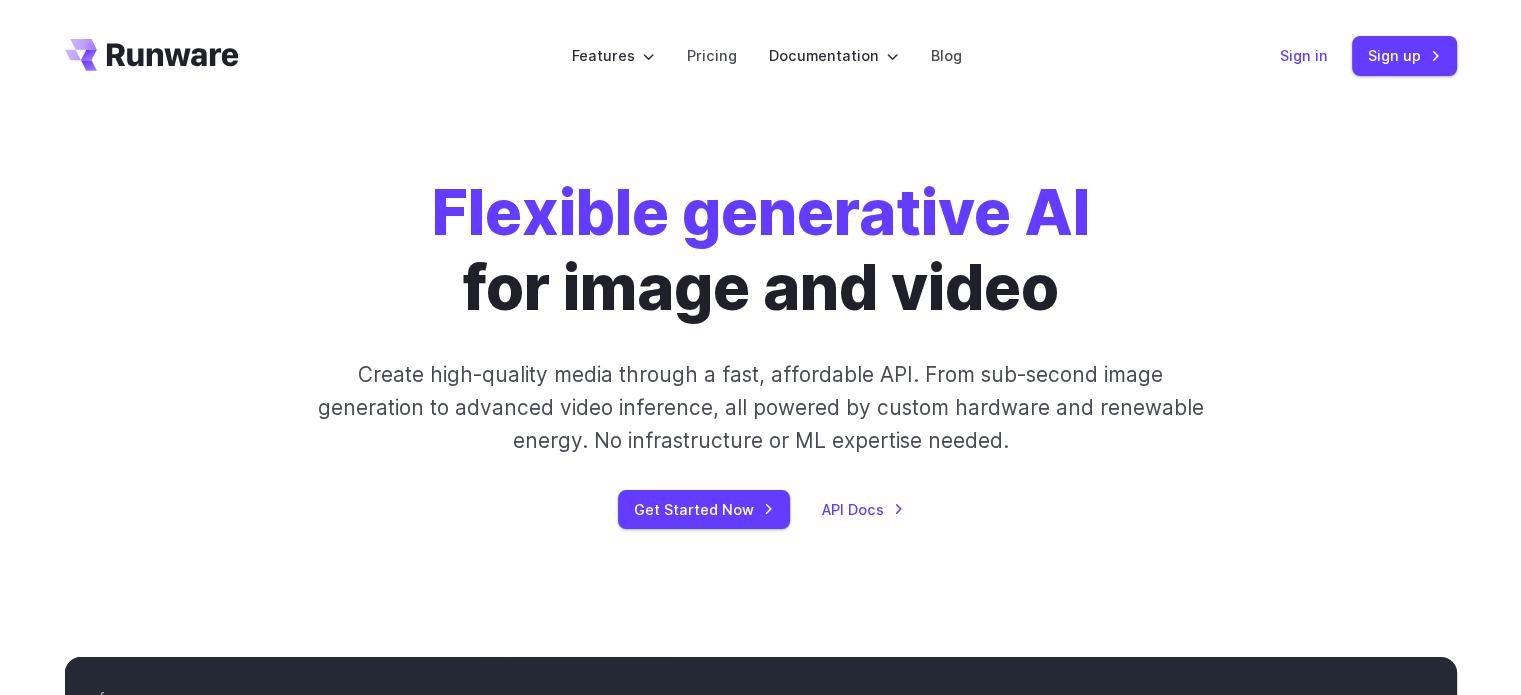 click on "Sign in" at bounding box center (1304, 55) 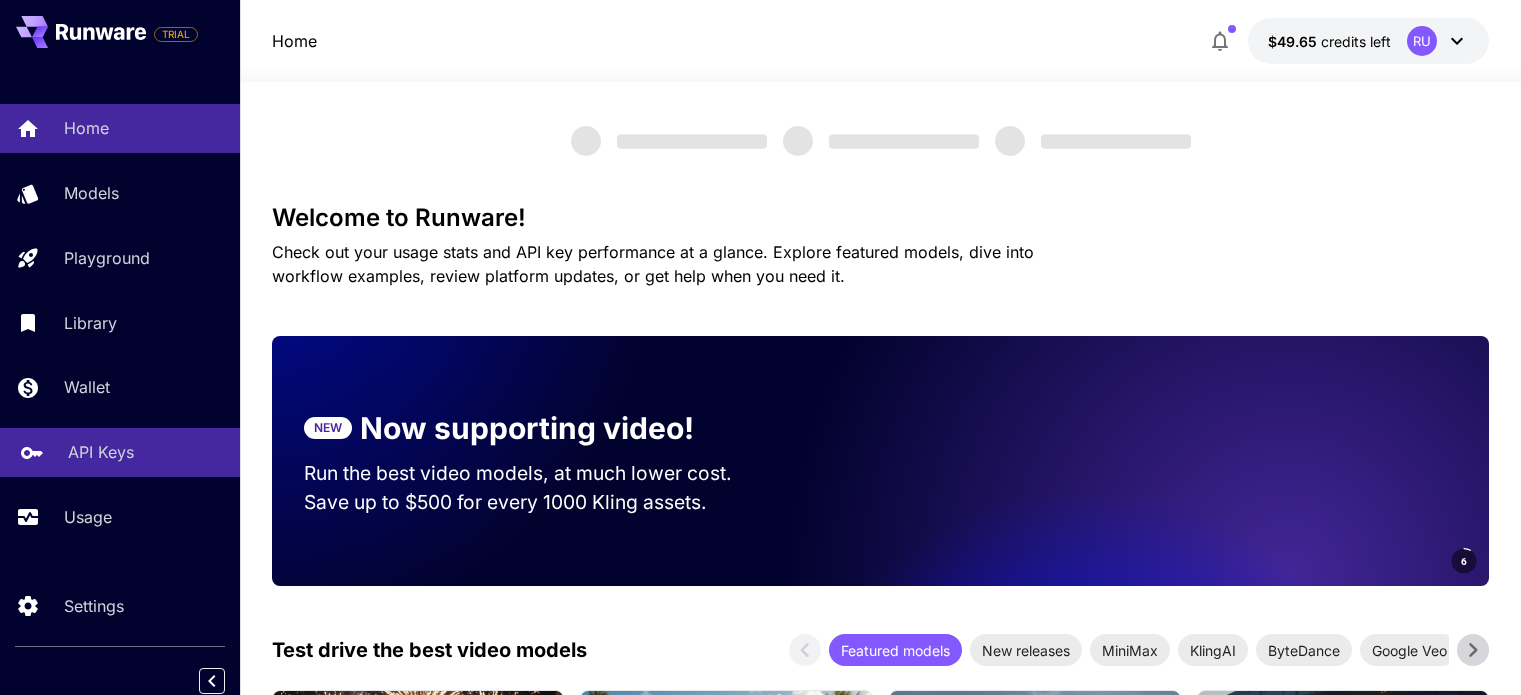 scroll, scrollTop: 0, scrollLeft: 0, axis: both 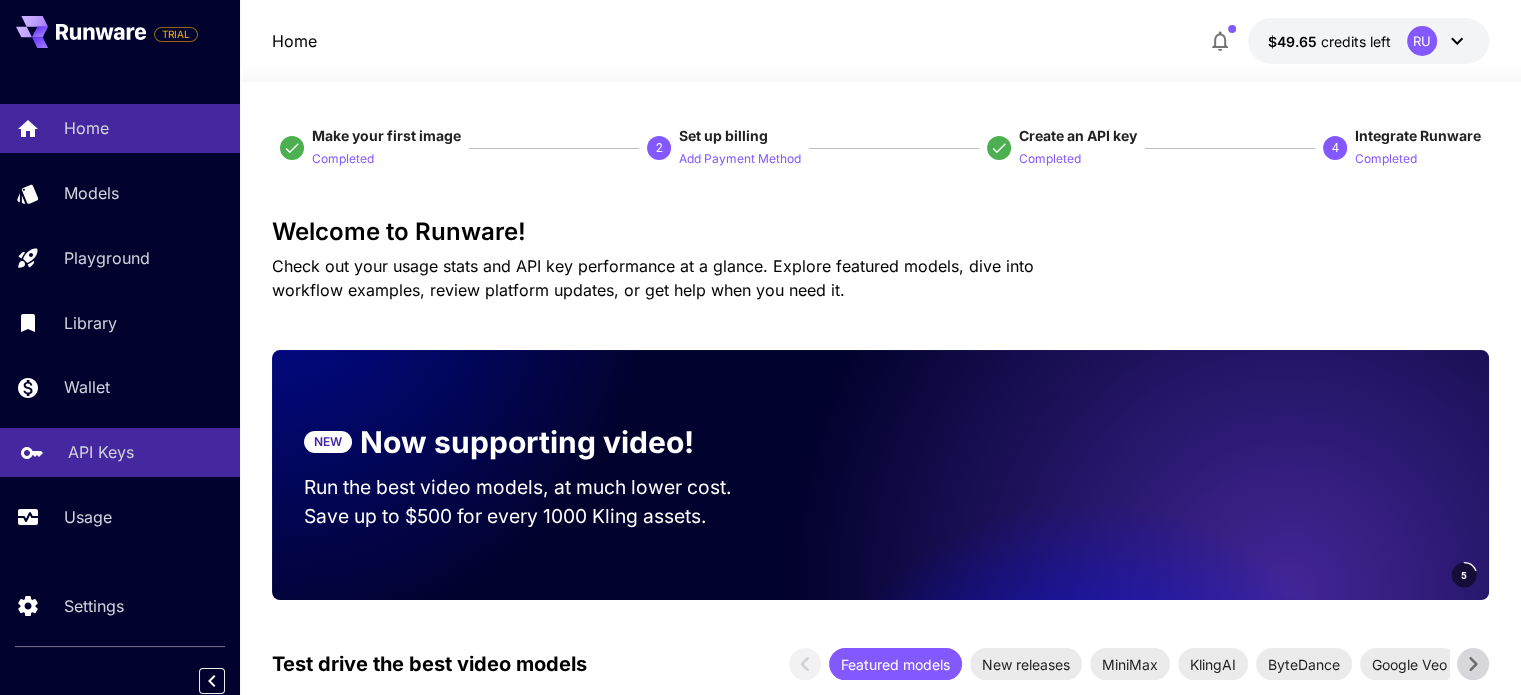 click on "API Keys" at bounding box center [101, 452] 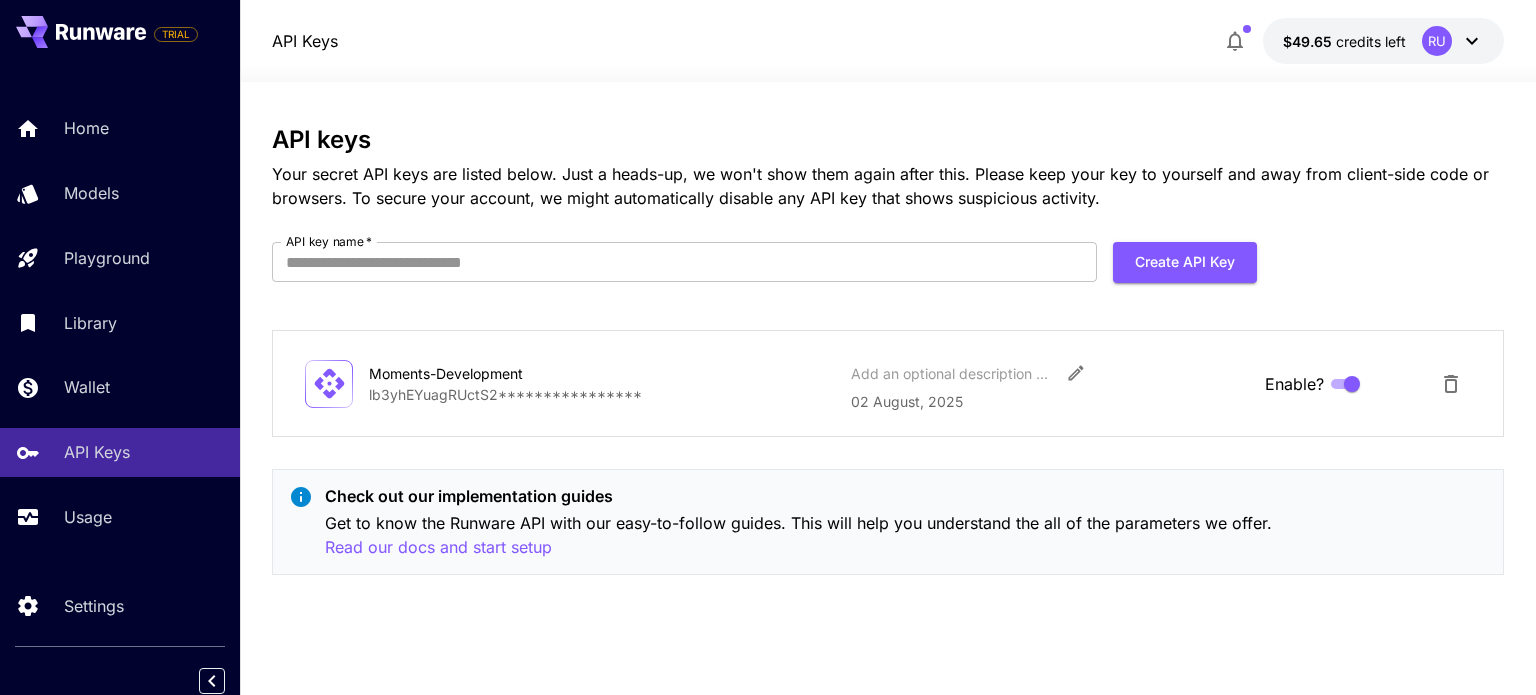 click on "**********" at bounding box center (602, 394) 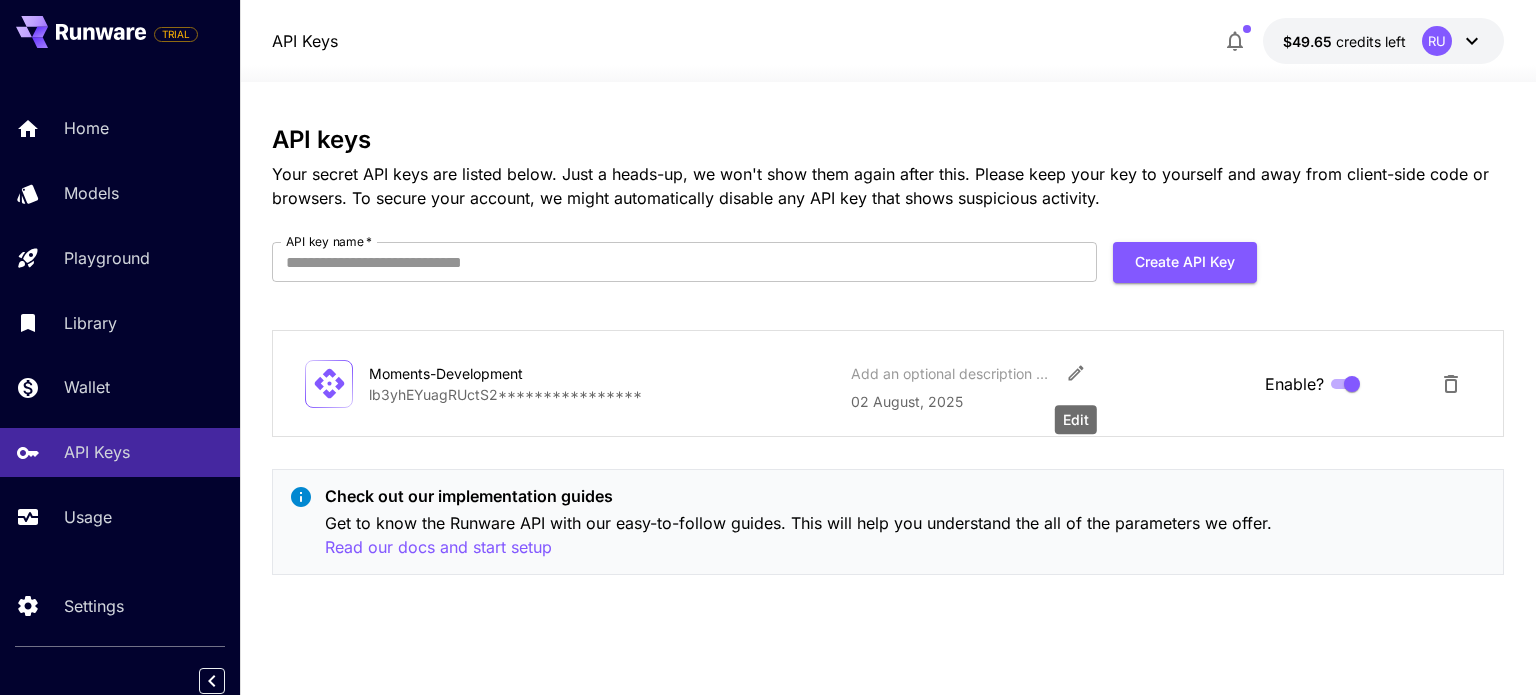 click 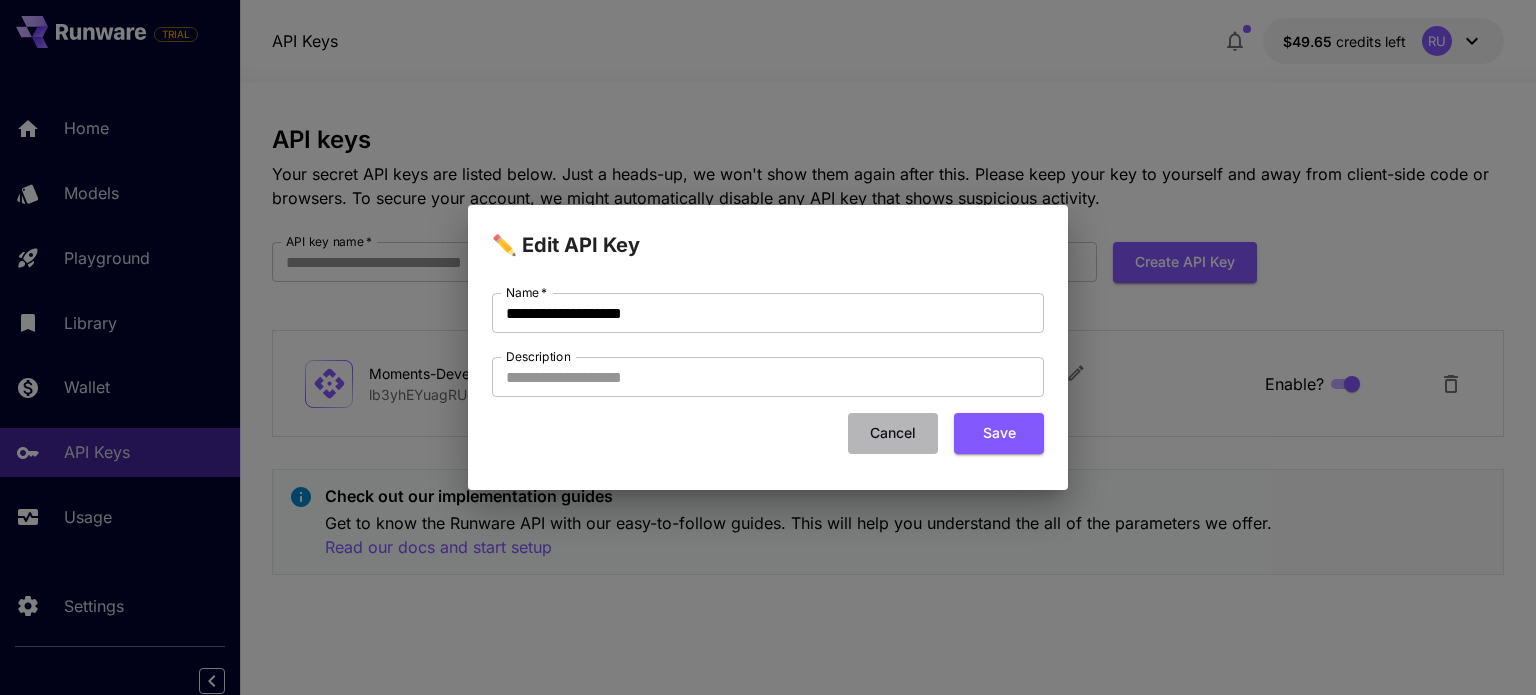 click on "Cancel" at bounding box center [893, 433] 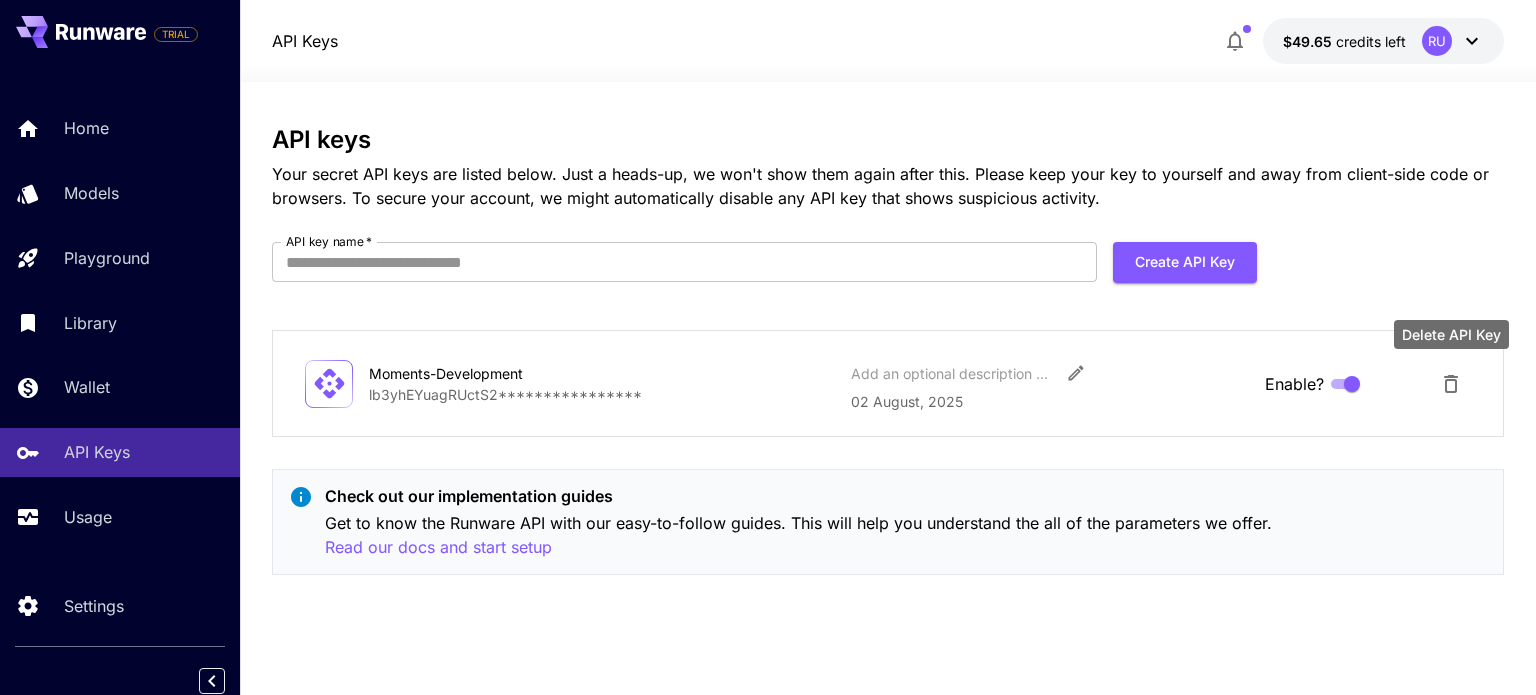 click 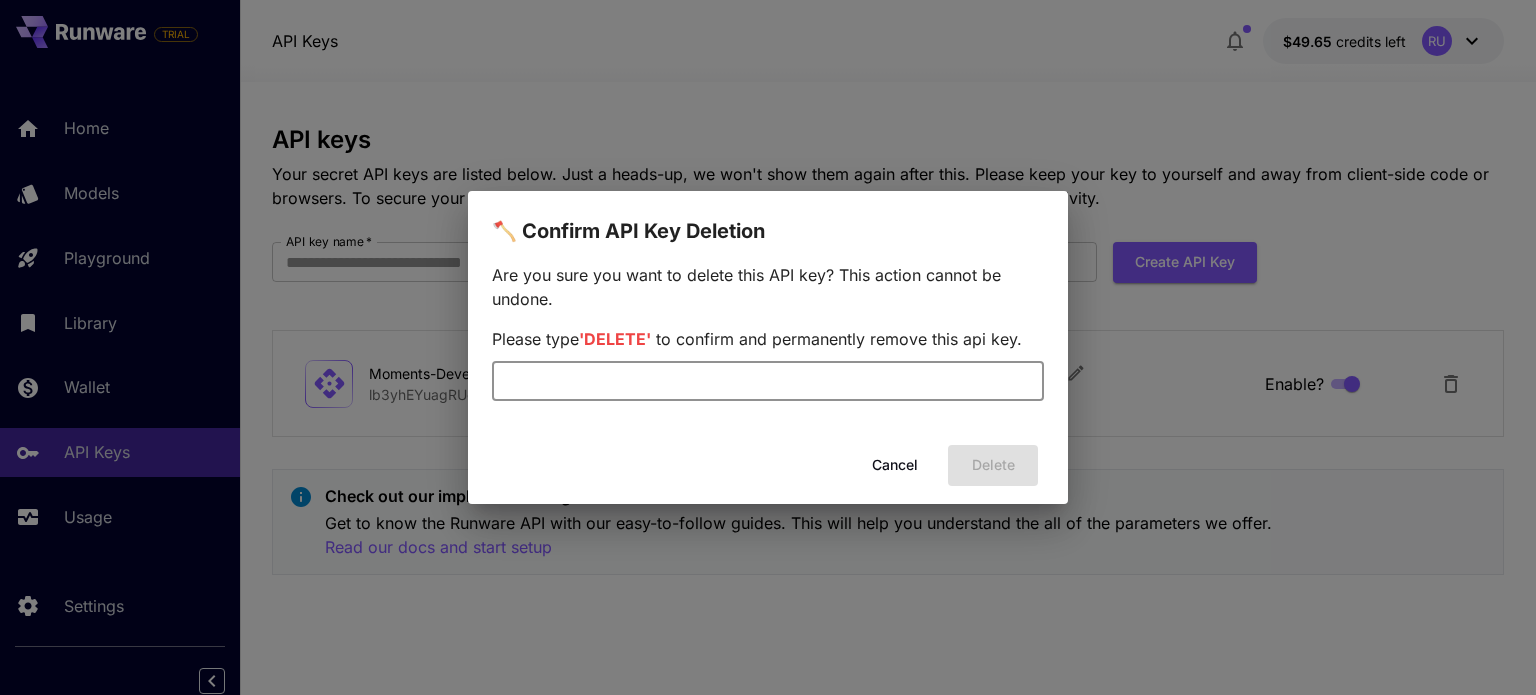 click at bounding box center [768, 381] 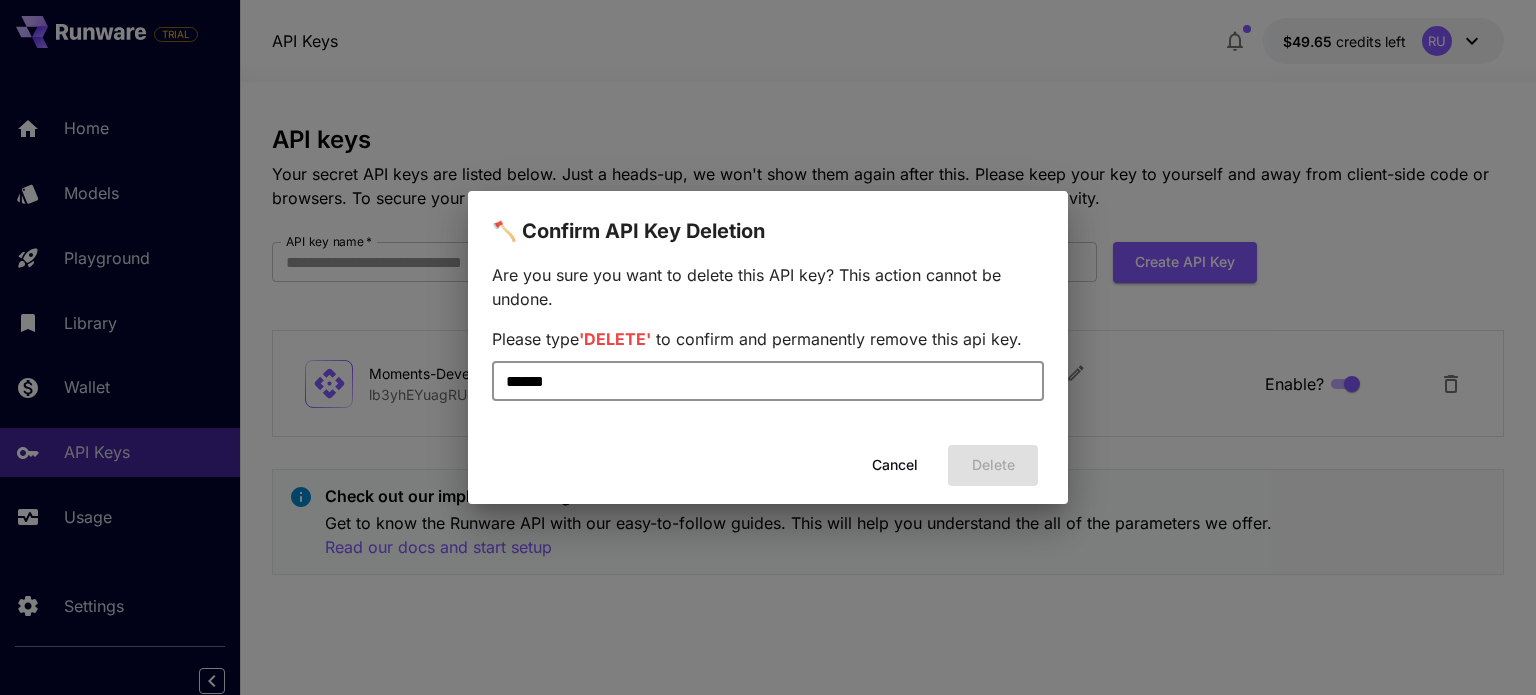 type on "******" 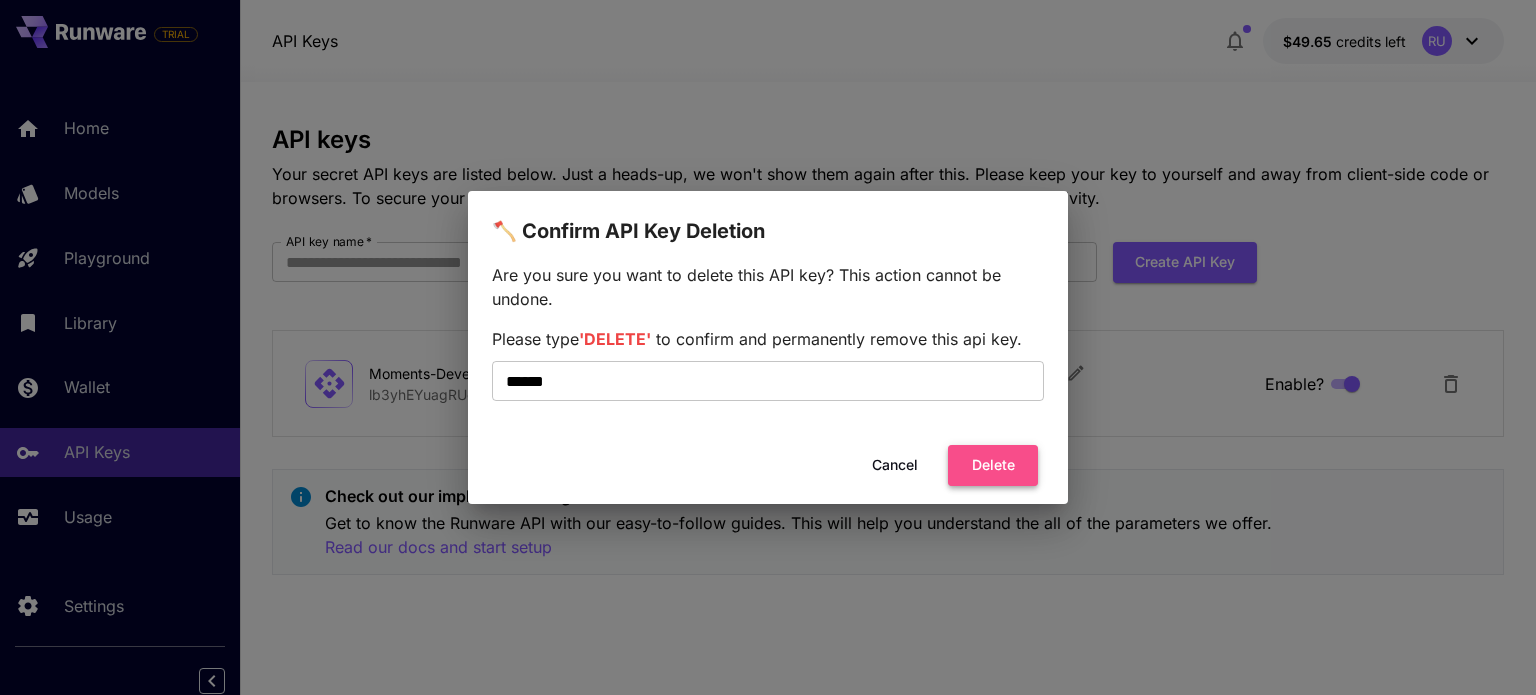 click on "Delete" at bounding box center (993, 465) 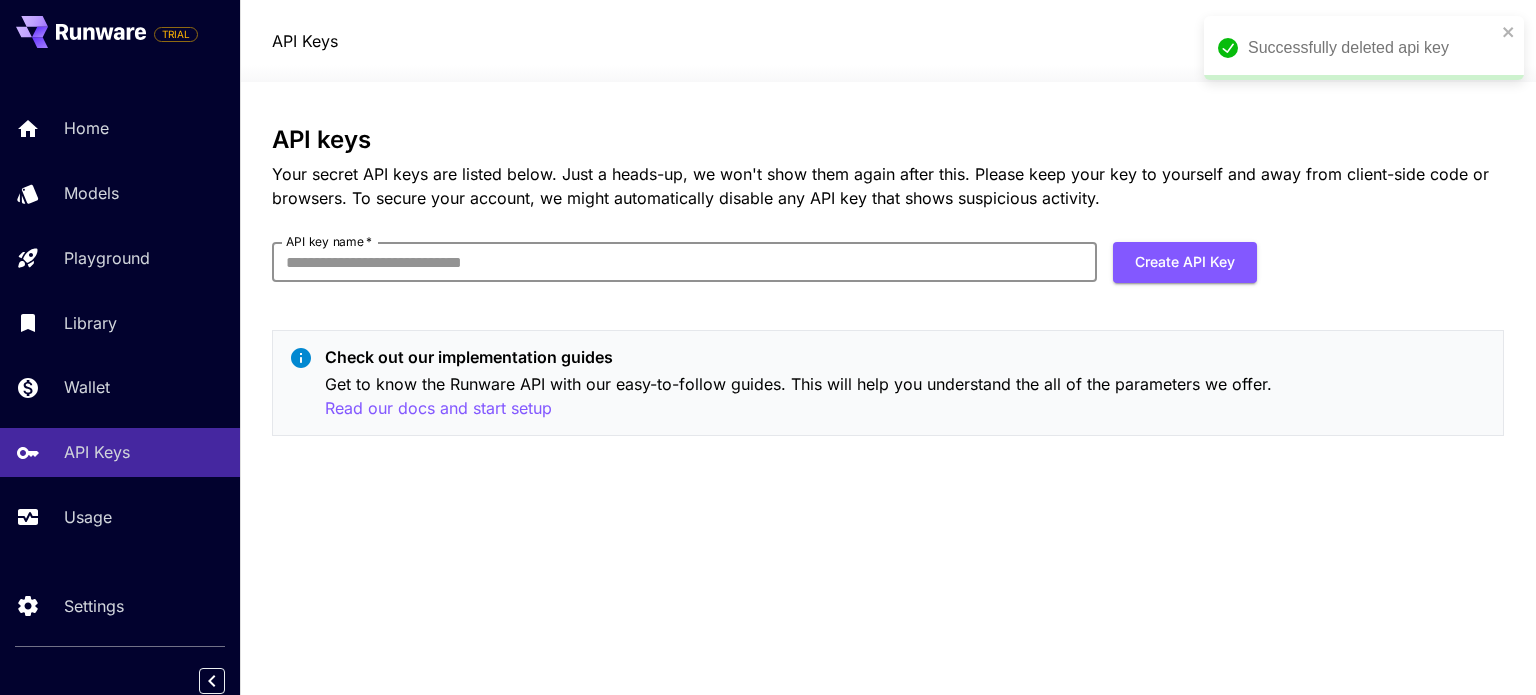 click on "API key name   *" at bounding box center [684, 262] 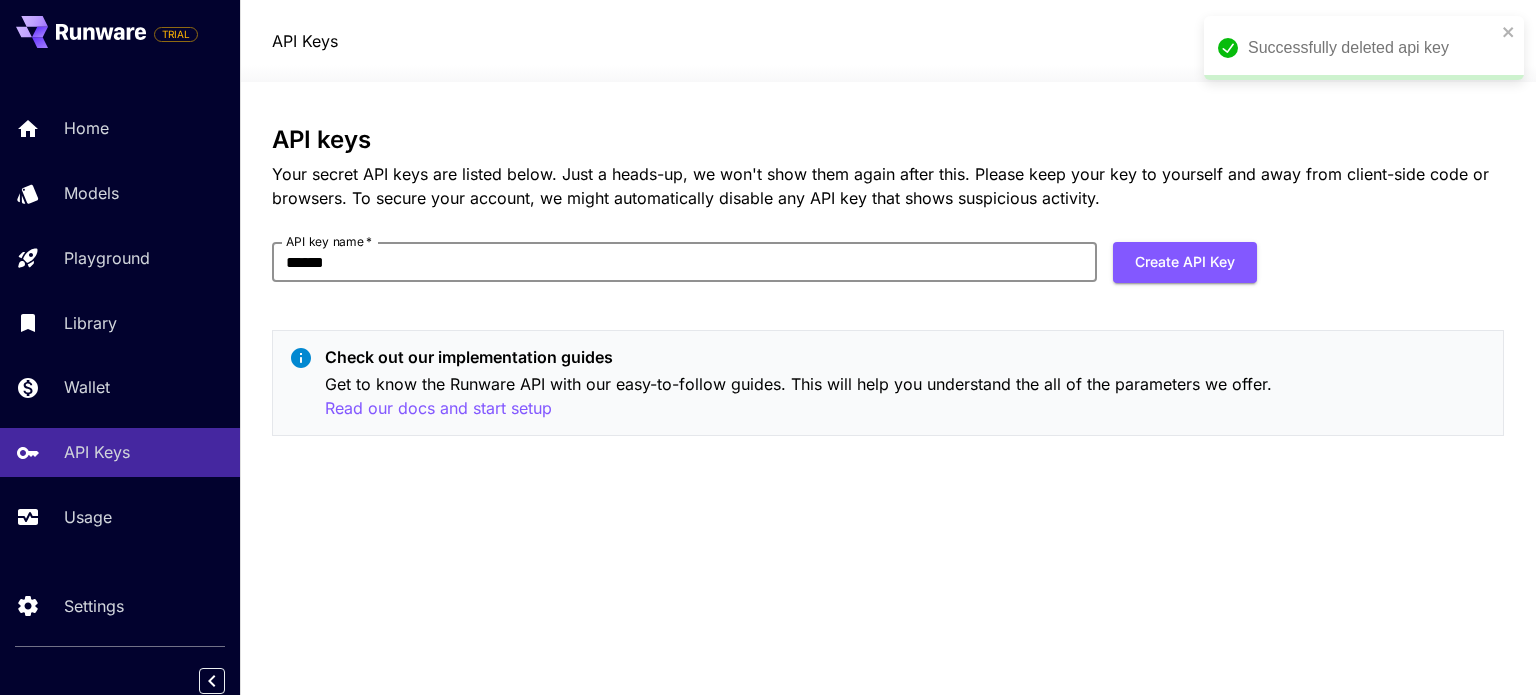 type on "**********" 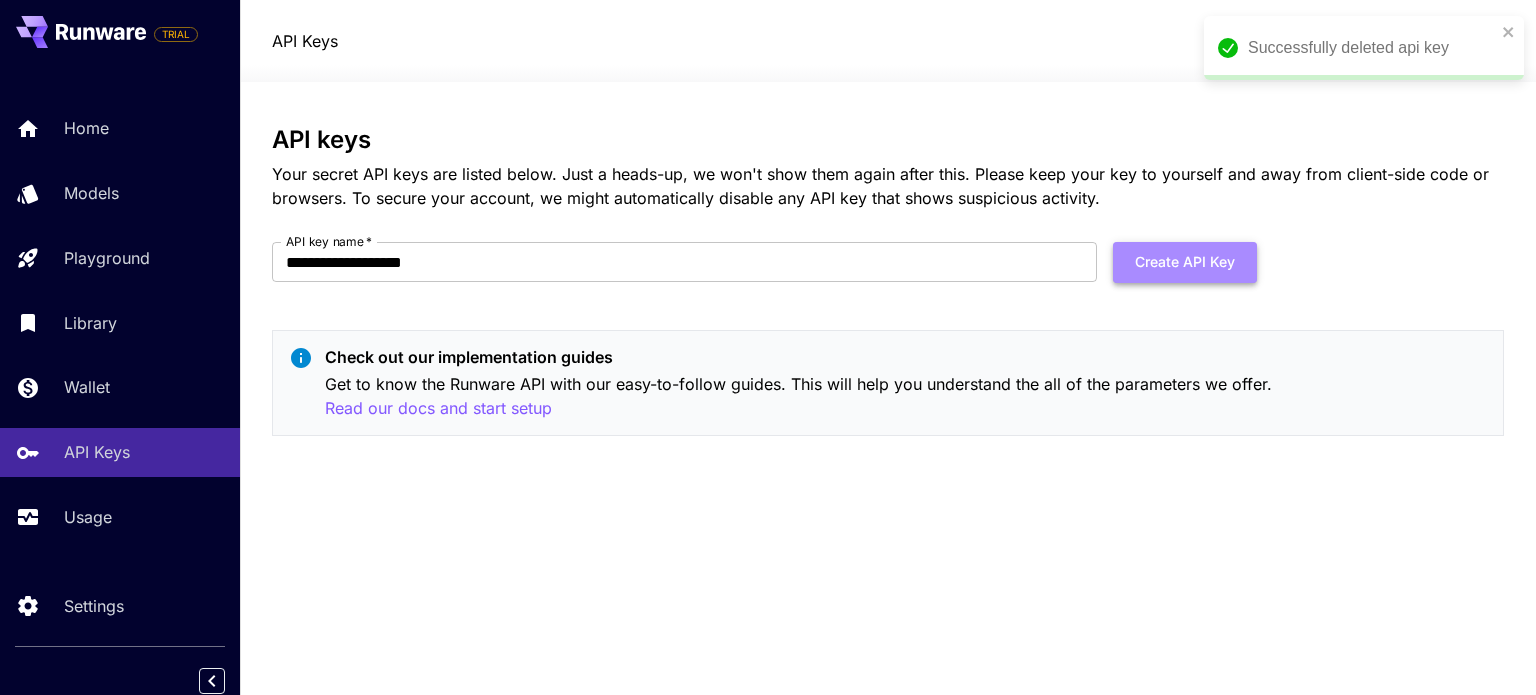 click on "Create API Key" at bounding box center [1185, 262] 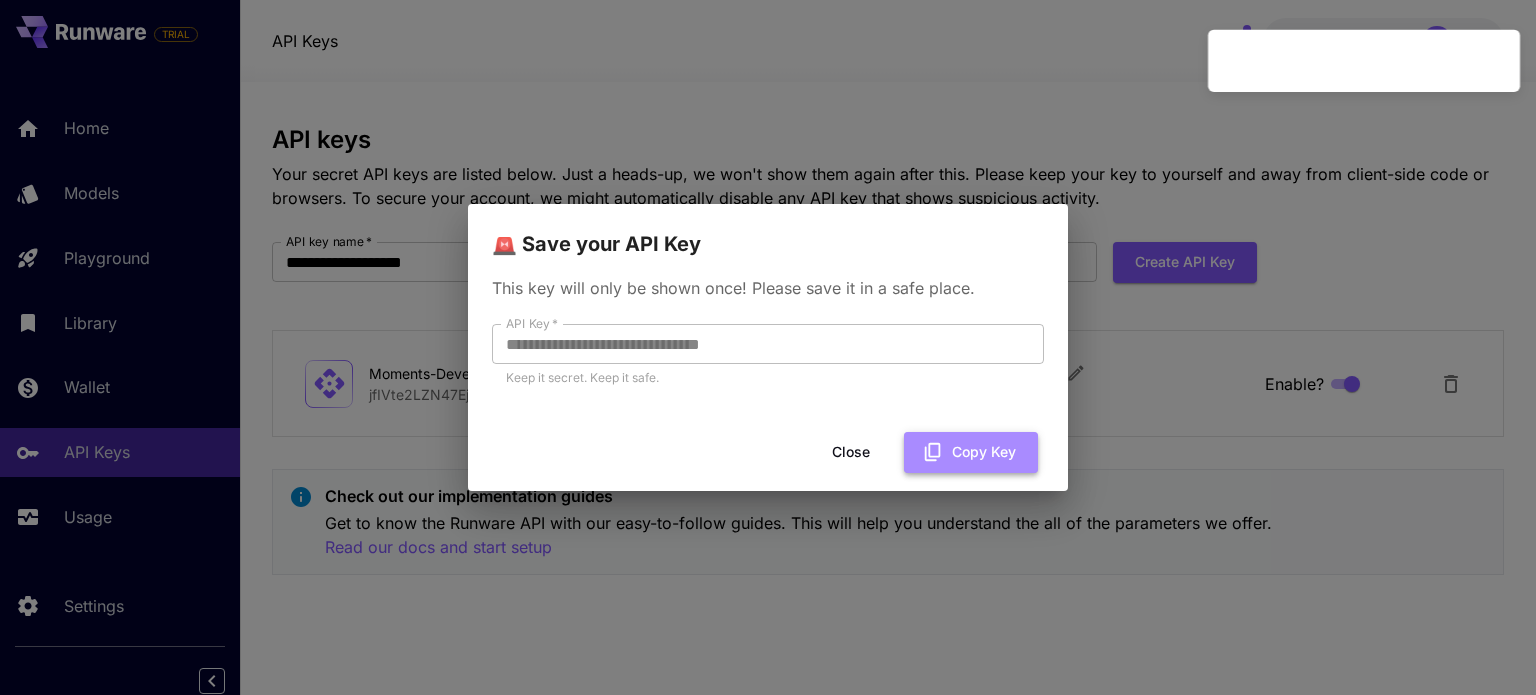 click on "Copy Key" at bounding box center (971, 452) 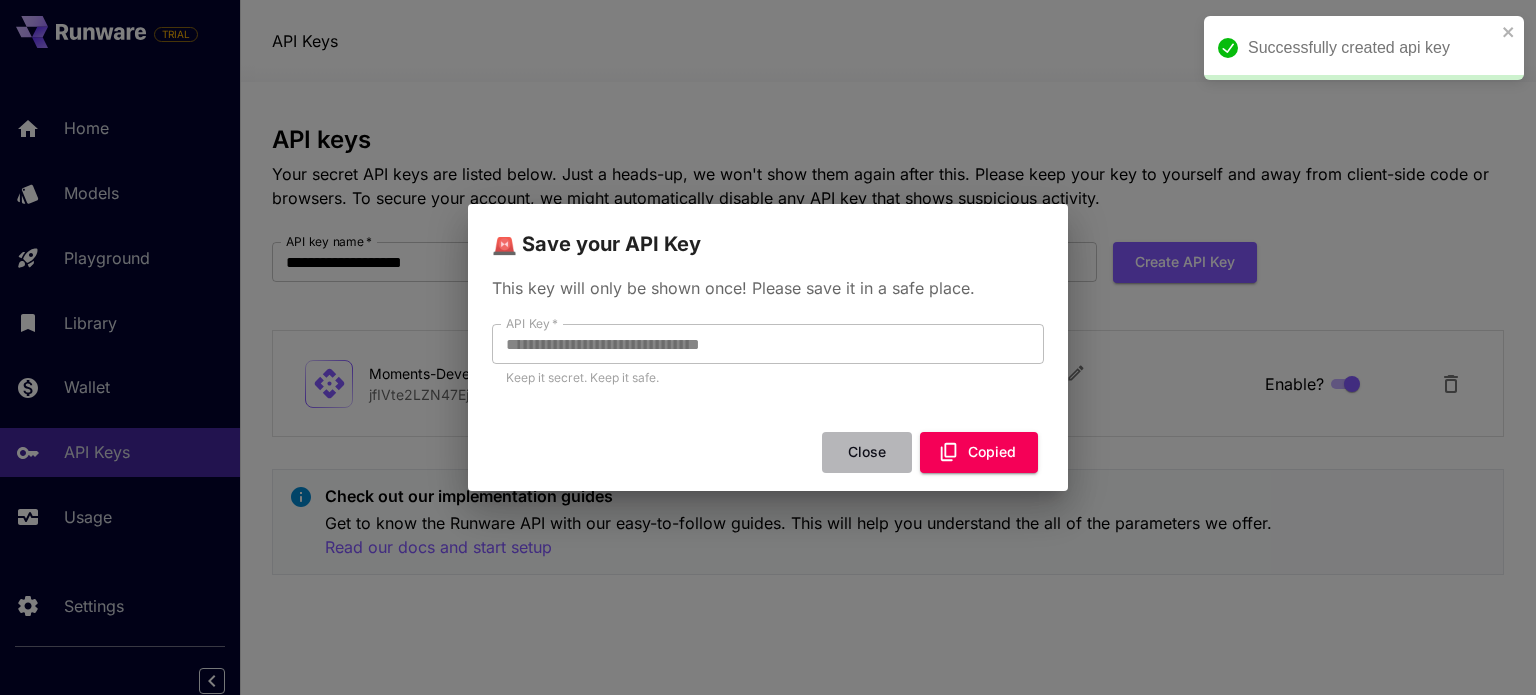 click on "Close" at bounding box center (867, 452) 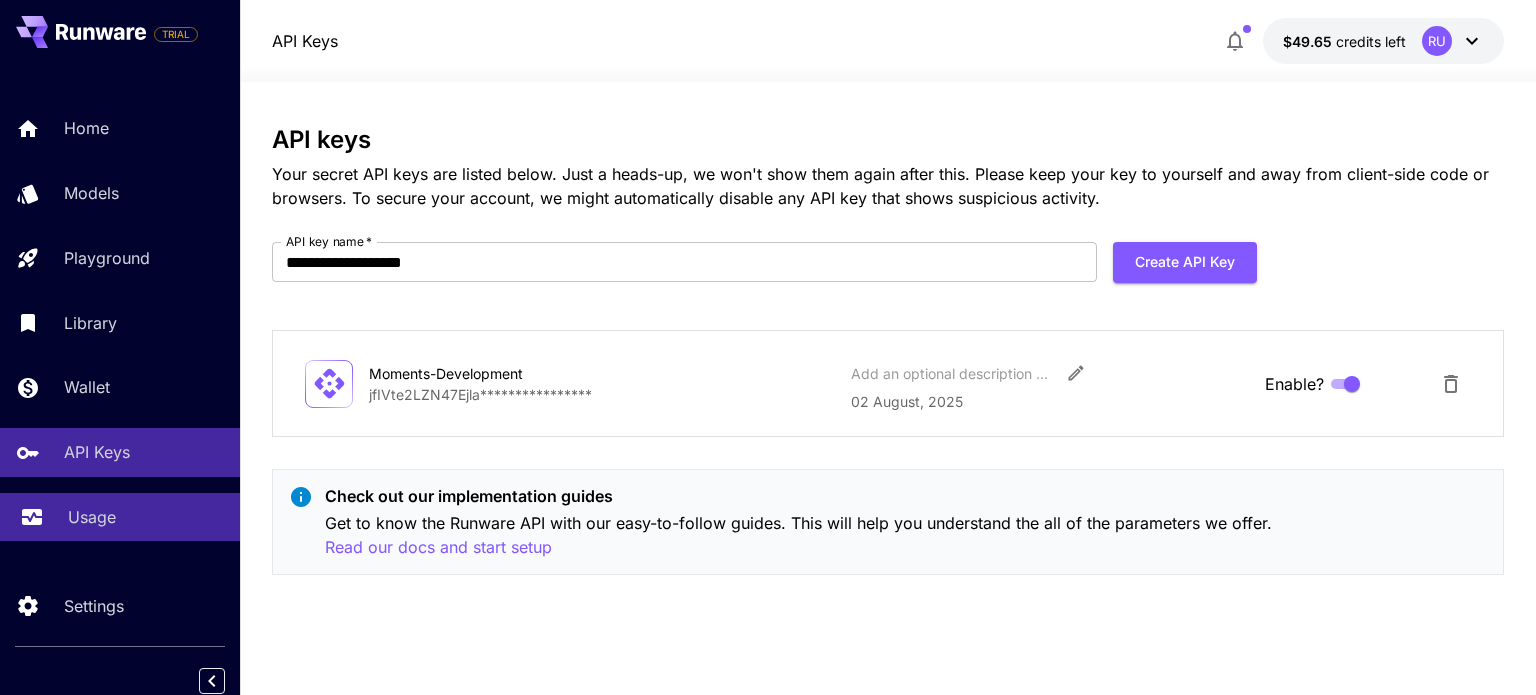 click on "Usage" at bounding box center (92, 517) 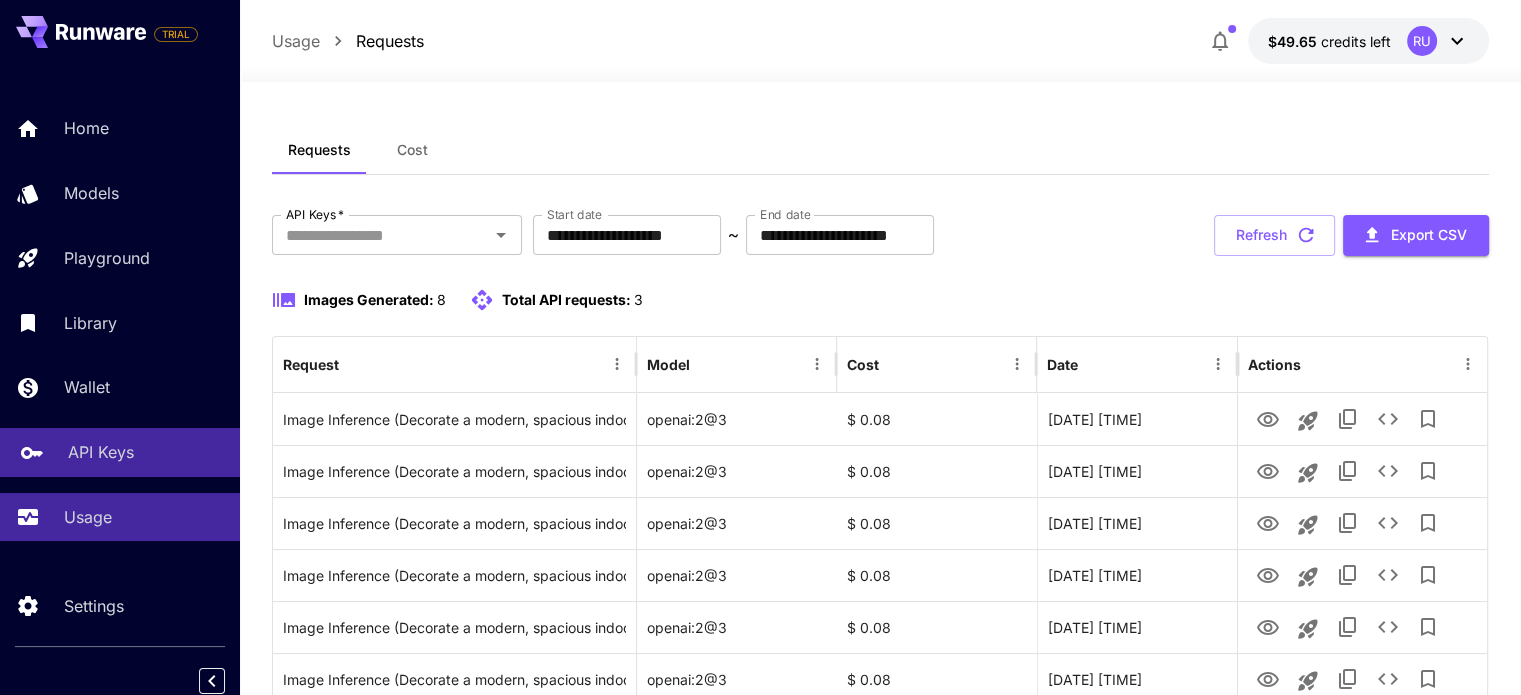click on "API Keys" at bounding box center (101, 452) 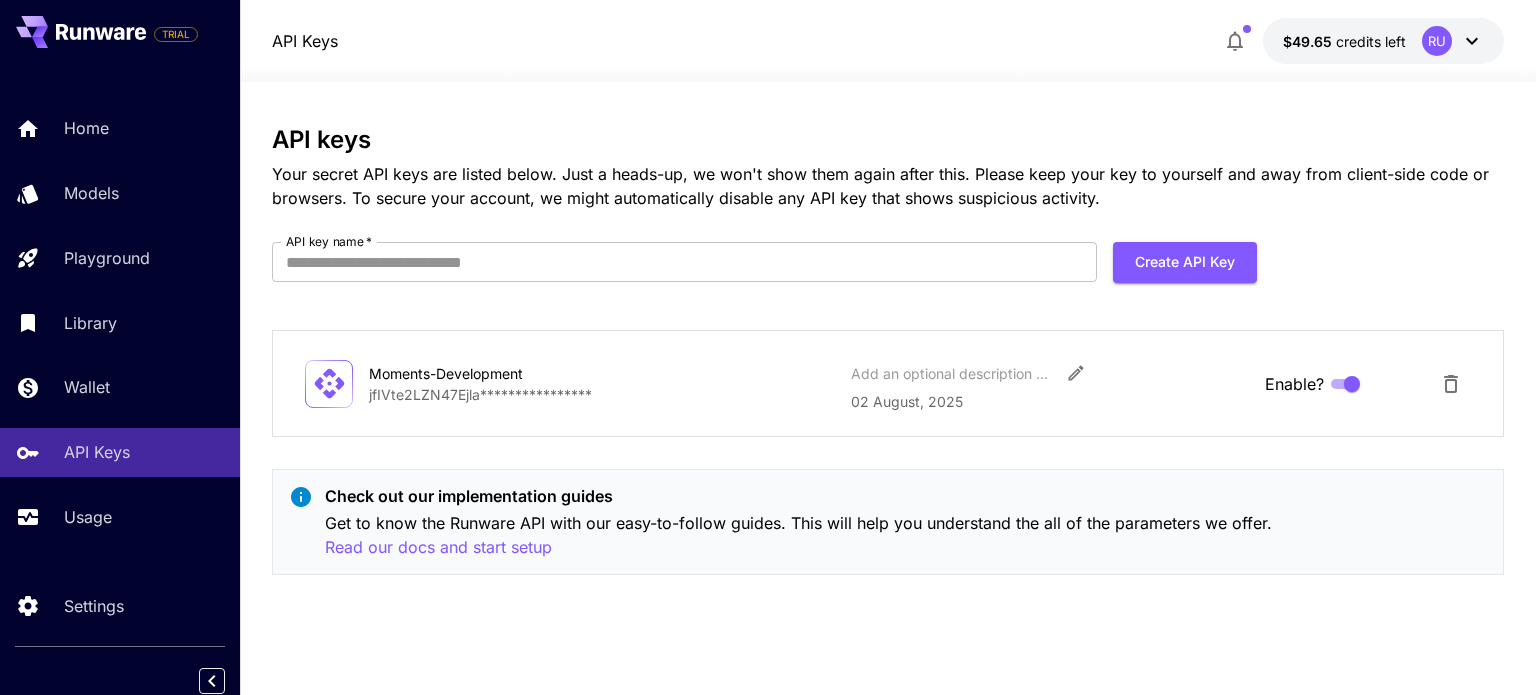 click at bounding box center (81, 32) 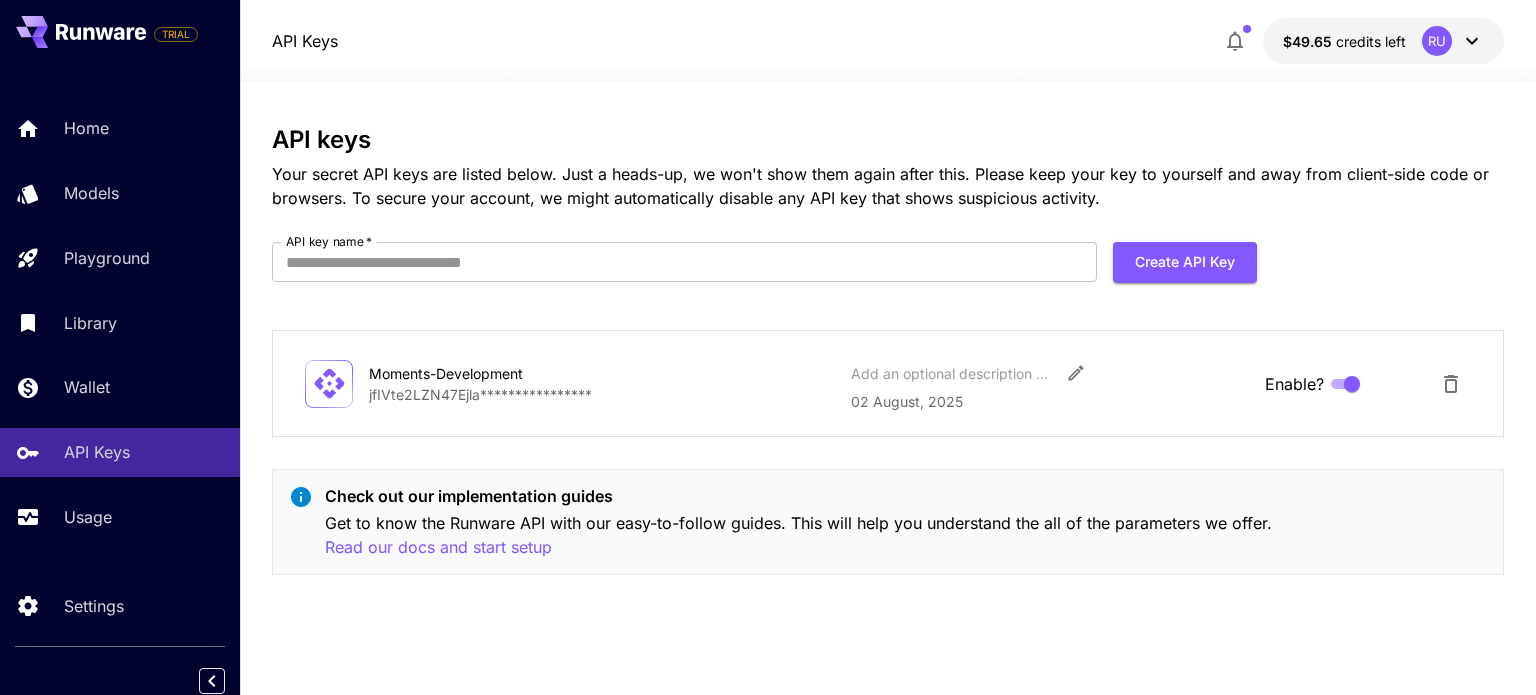 click 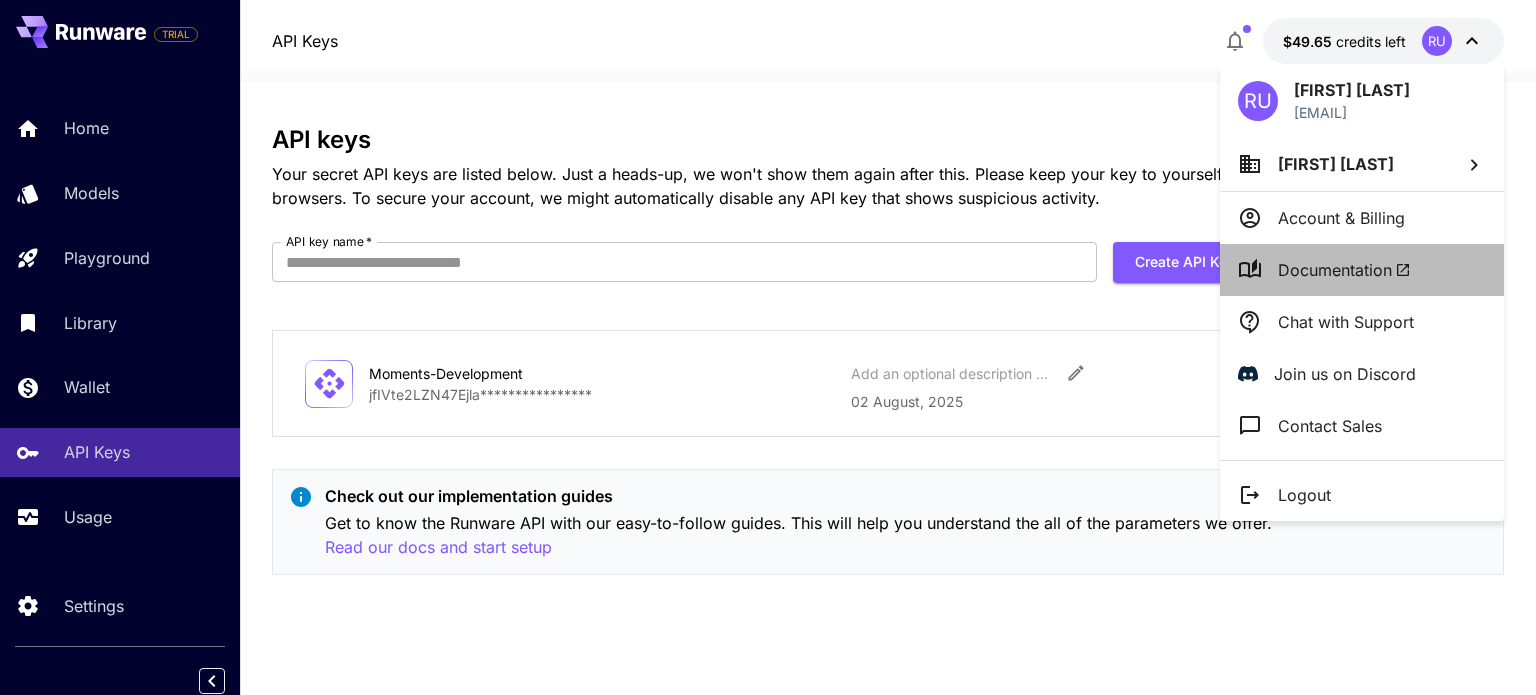 click on "Documentation" at bounding box center (1344, 270) 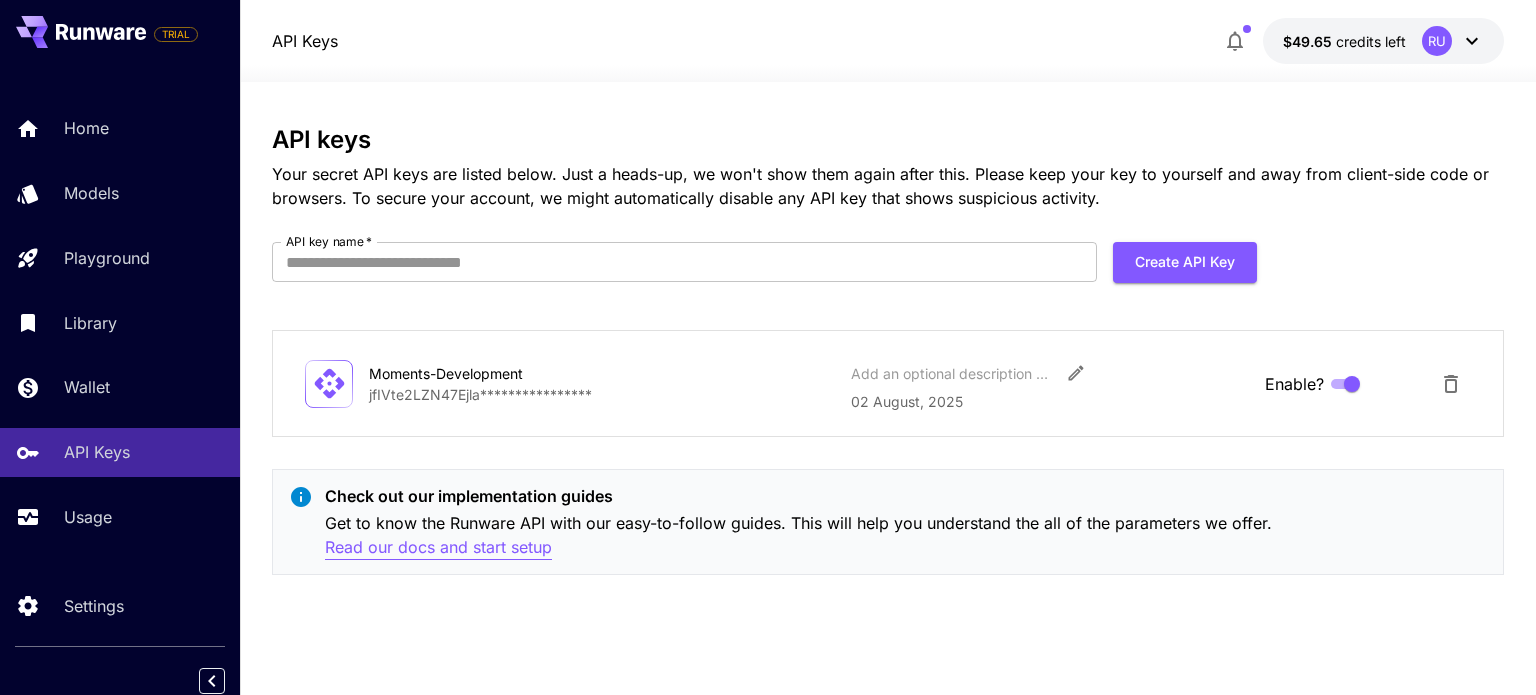 click on "Read our docs and start setup" at bounding box center [438, 547] 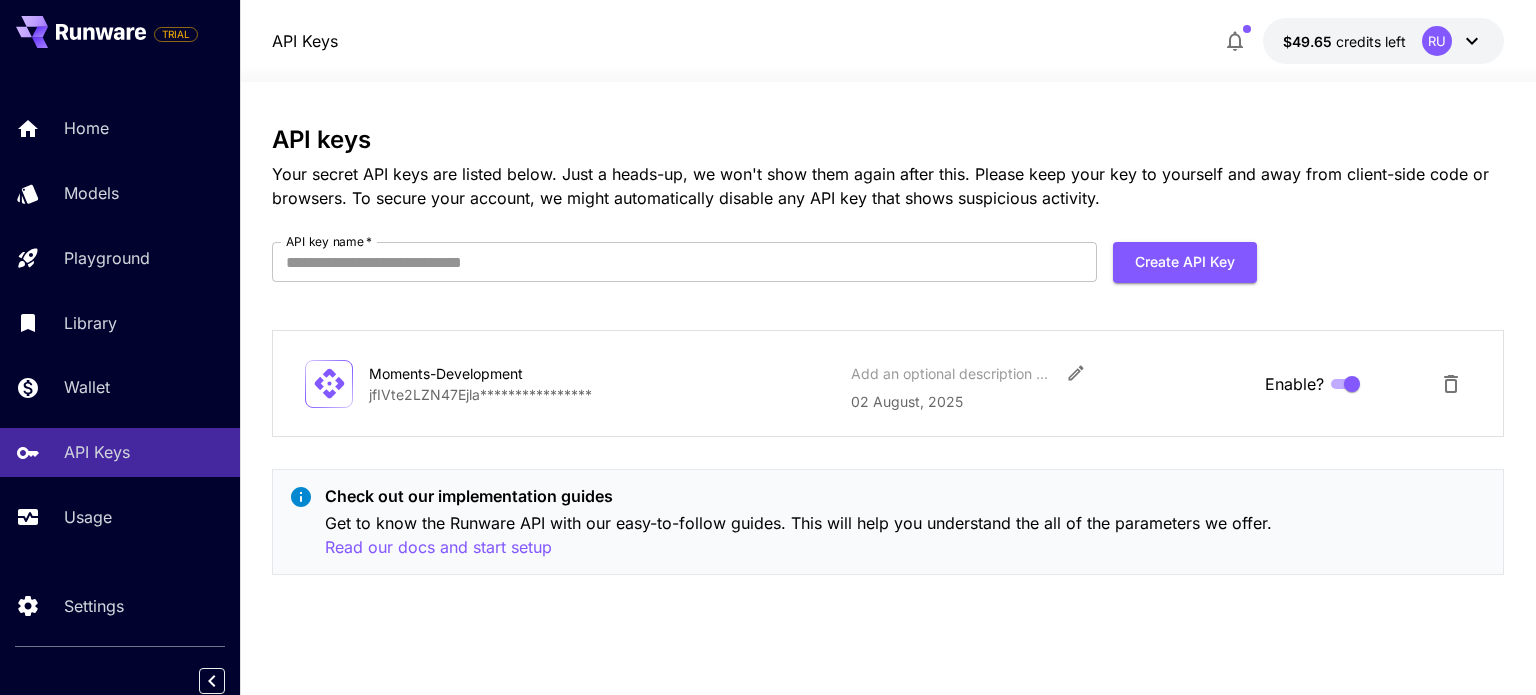 click at bounding box center [888, 70] 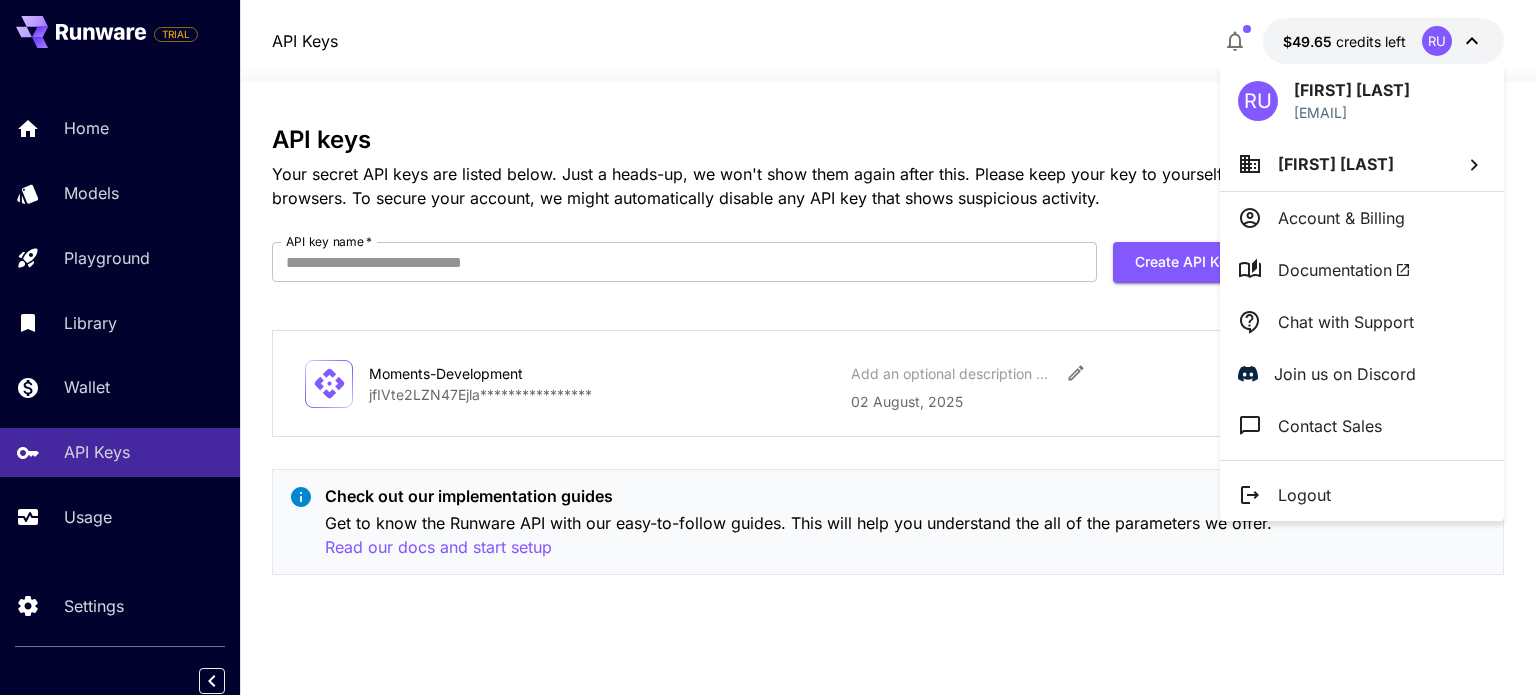 click on "Documentation" at bounding box center (1344, 270) 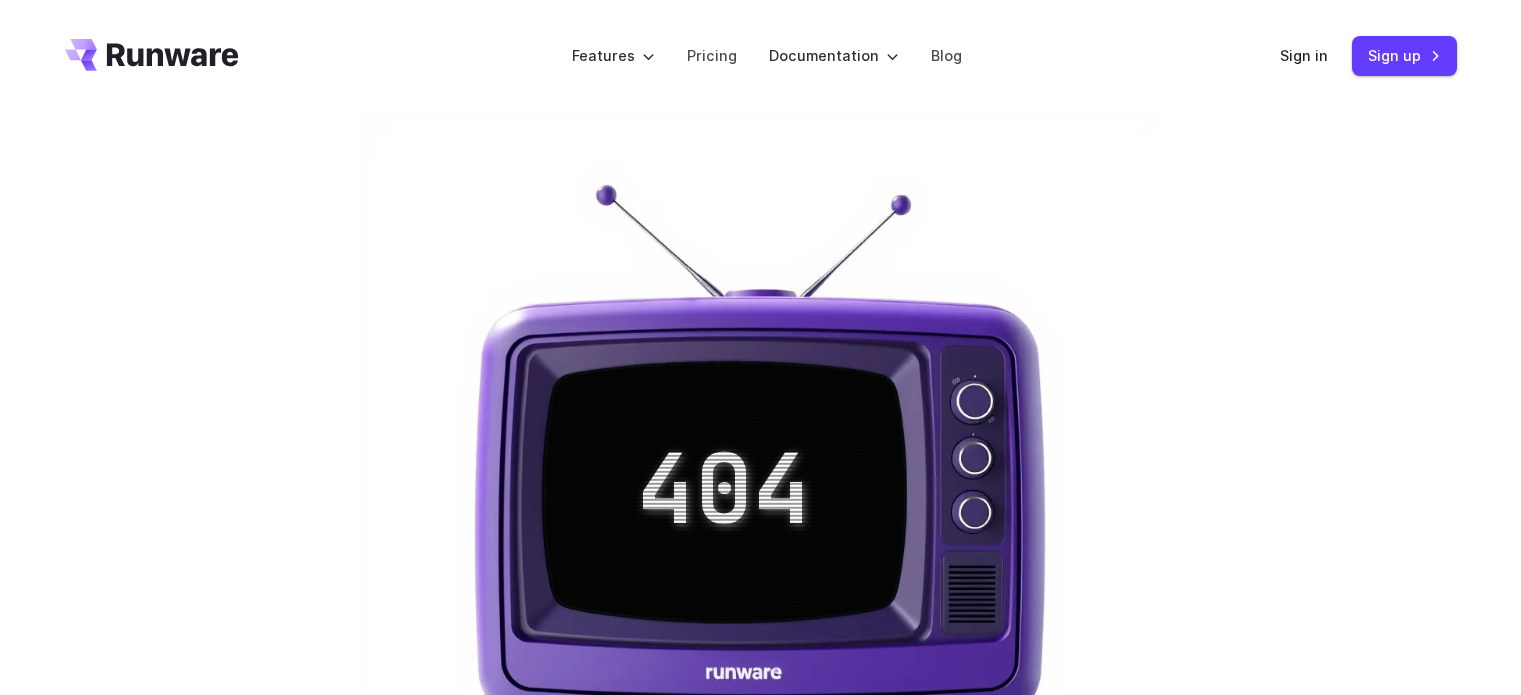 scroll, scrollTop: 0, scrollLeft: 0, axis: both 